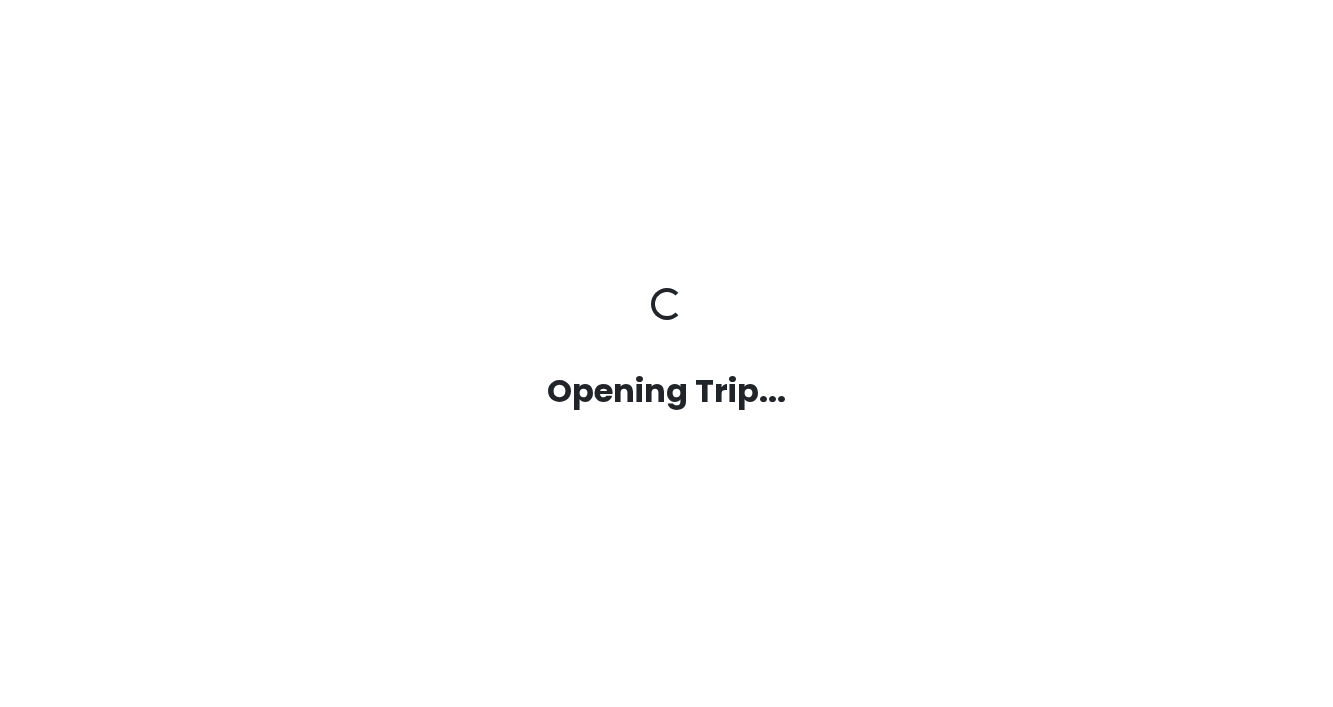 scroll, scrollTop: 0, scrollLeft: 0, axis: both 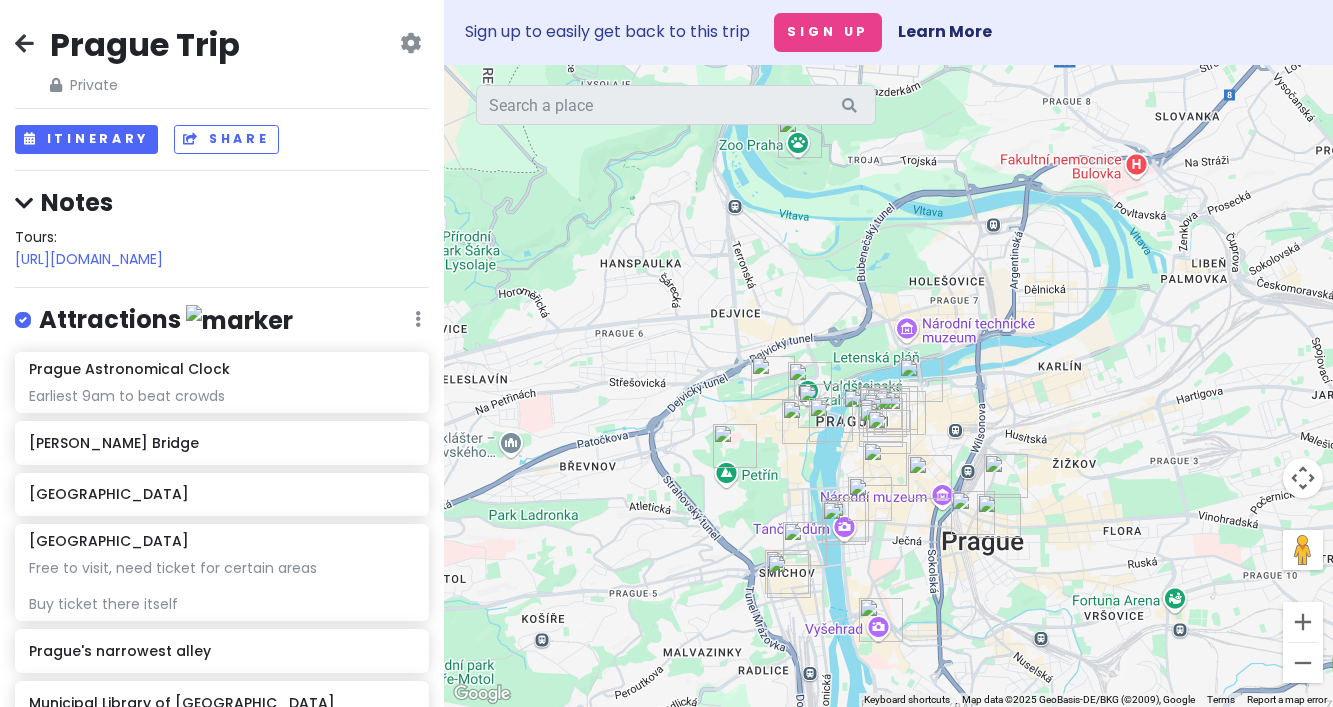 drag, startPoint x: 842, startPoint y: 260, endPoint x: 822, endPoint y: 277, distance: 26.24881 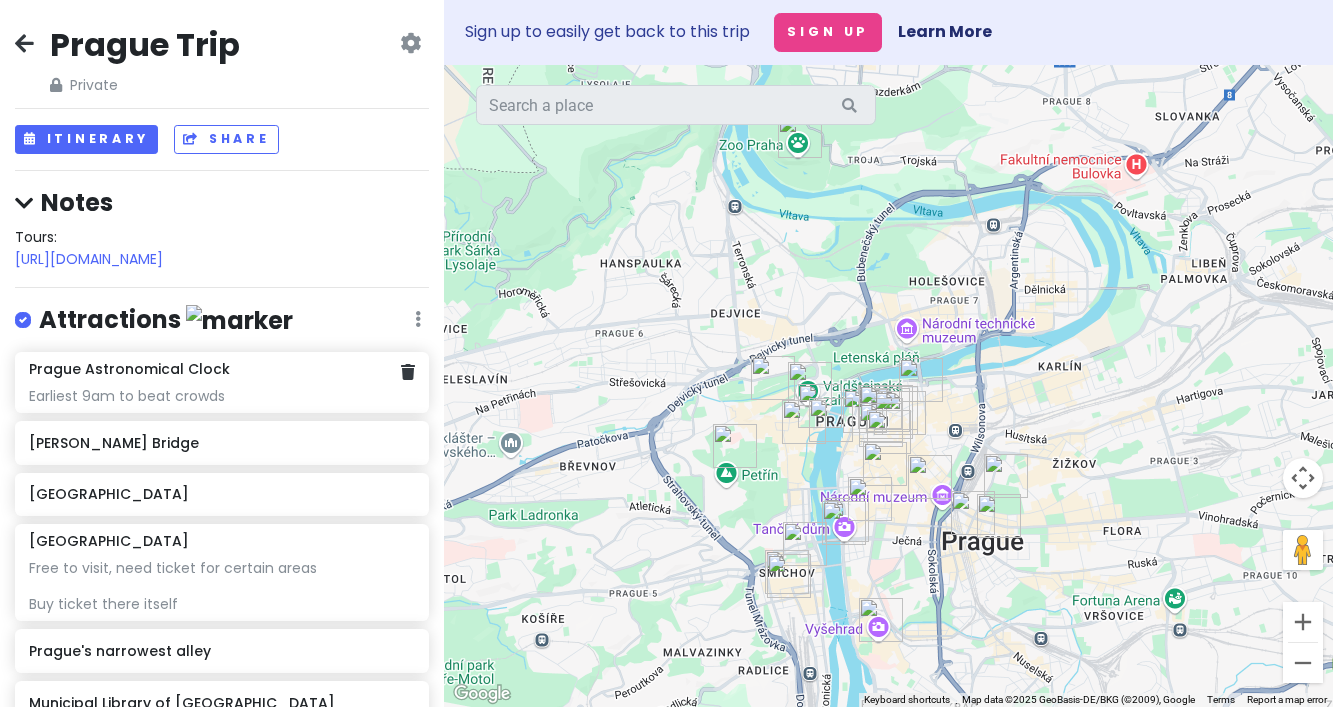 click on "Earliest 9am to beat crowds" at bounding box center (222, 396) 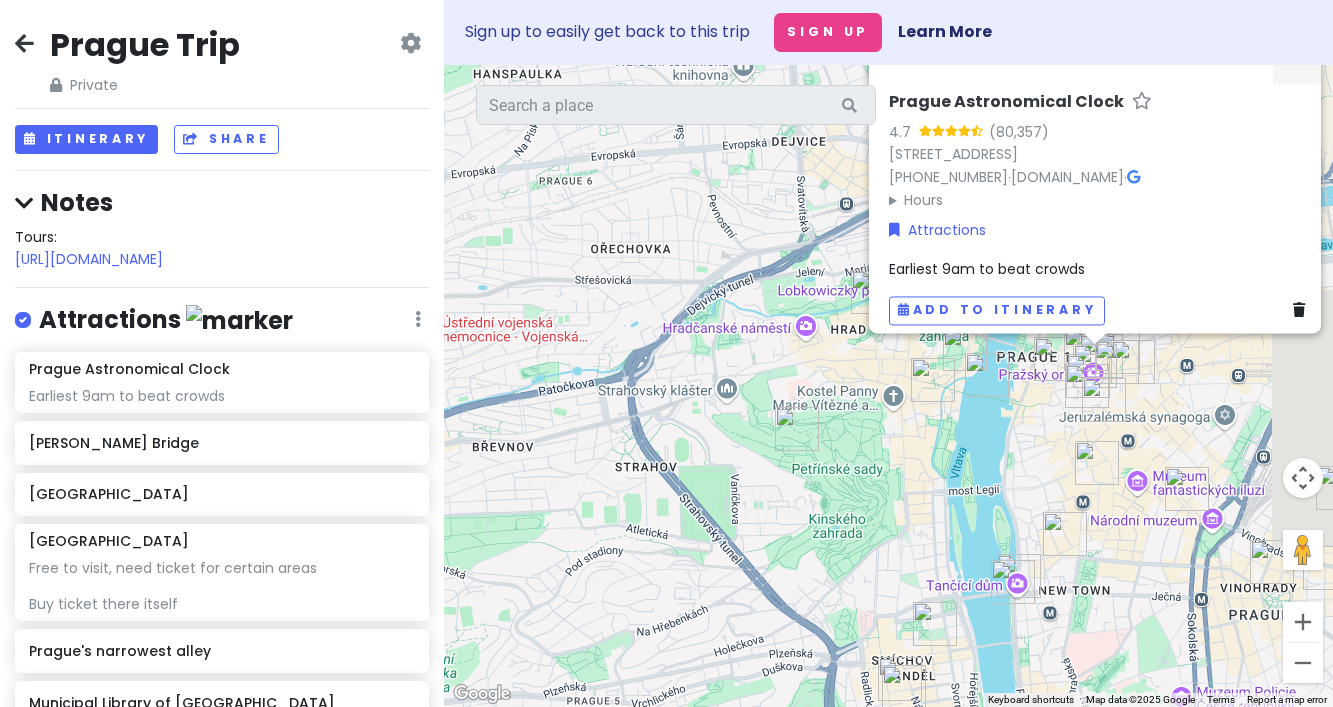 drag, startPoint x: 719, startPoint y: 477, endPoint x: 604, endPoint y: 371, distance: 156.40013 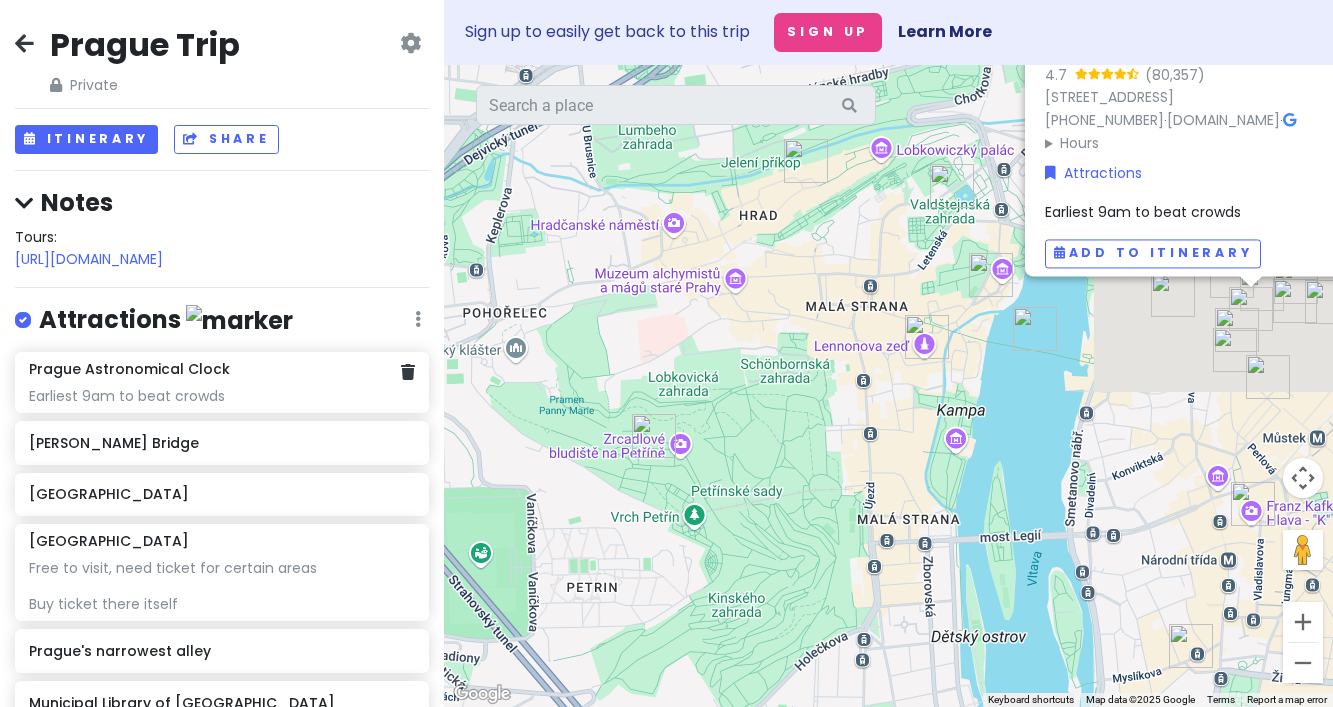 drag, startPoint x: 734, startPoint y: 418, endPoint x: 341, endPoint y: 380, distance: 394.8329 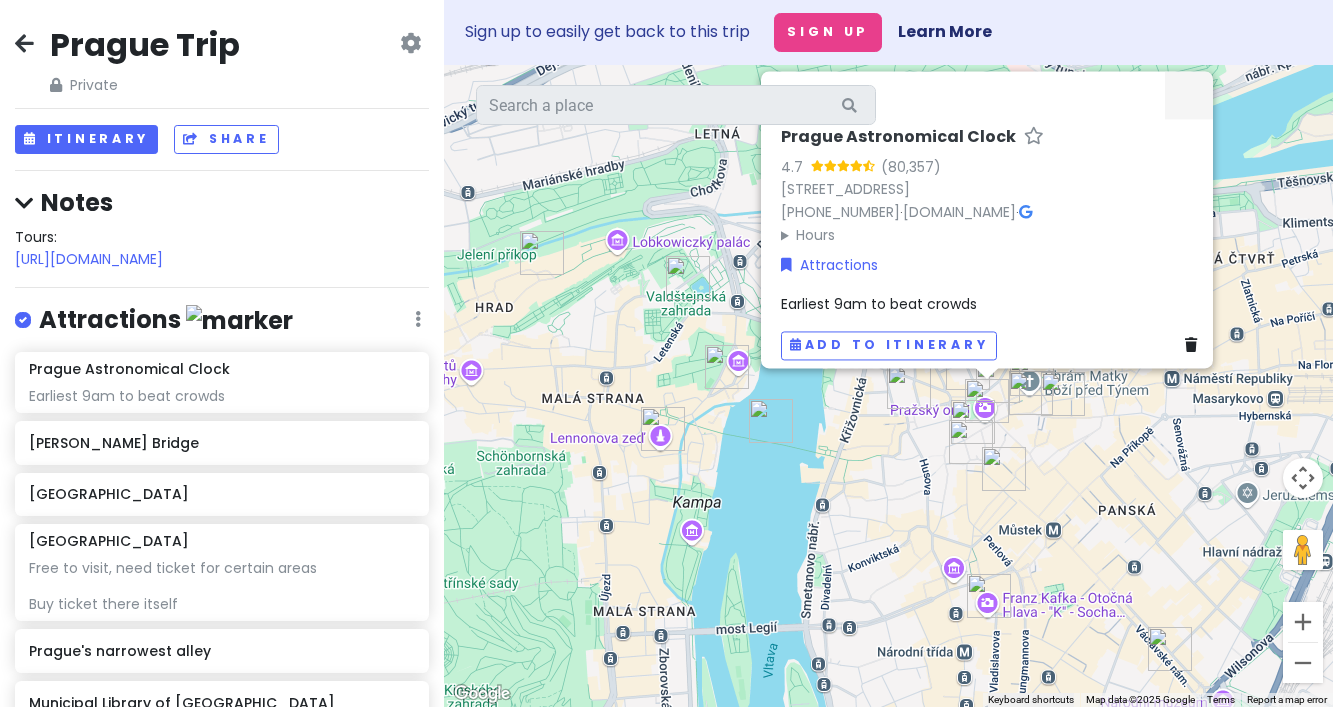 drag, startPoint x: 995, startPoint y: 379, endPoint x: 837, endPoint y: 475, distance: 184.87834 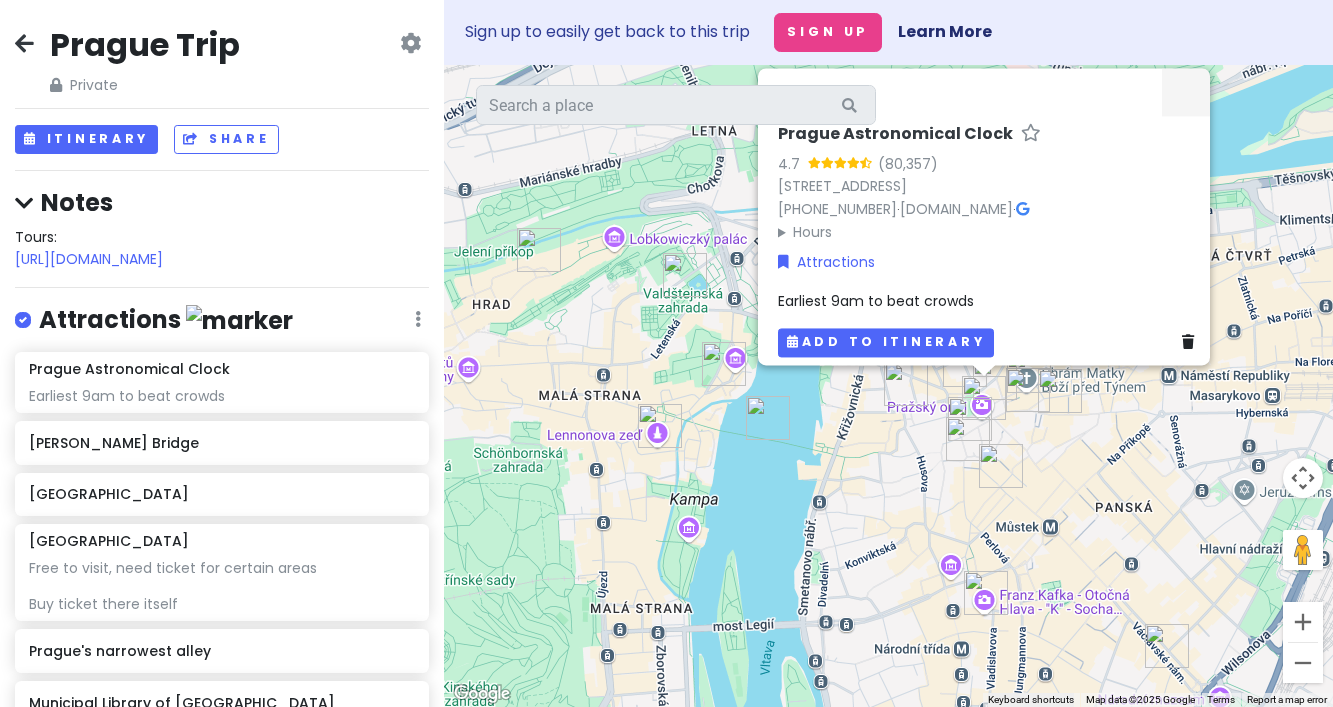 click on "Add to itinerary" at bounding box center (886, 343) 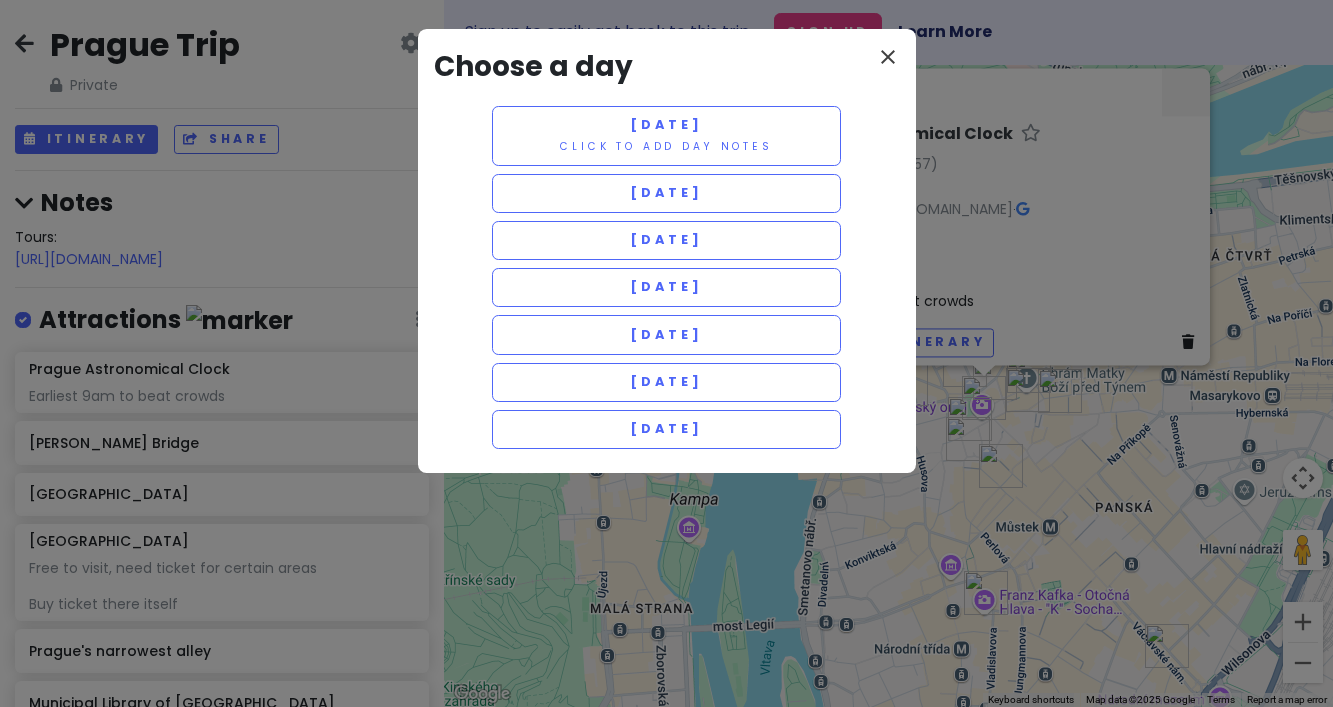 click on "close" at bounding box center (888, 57) 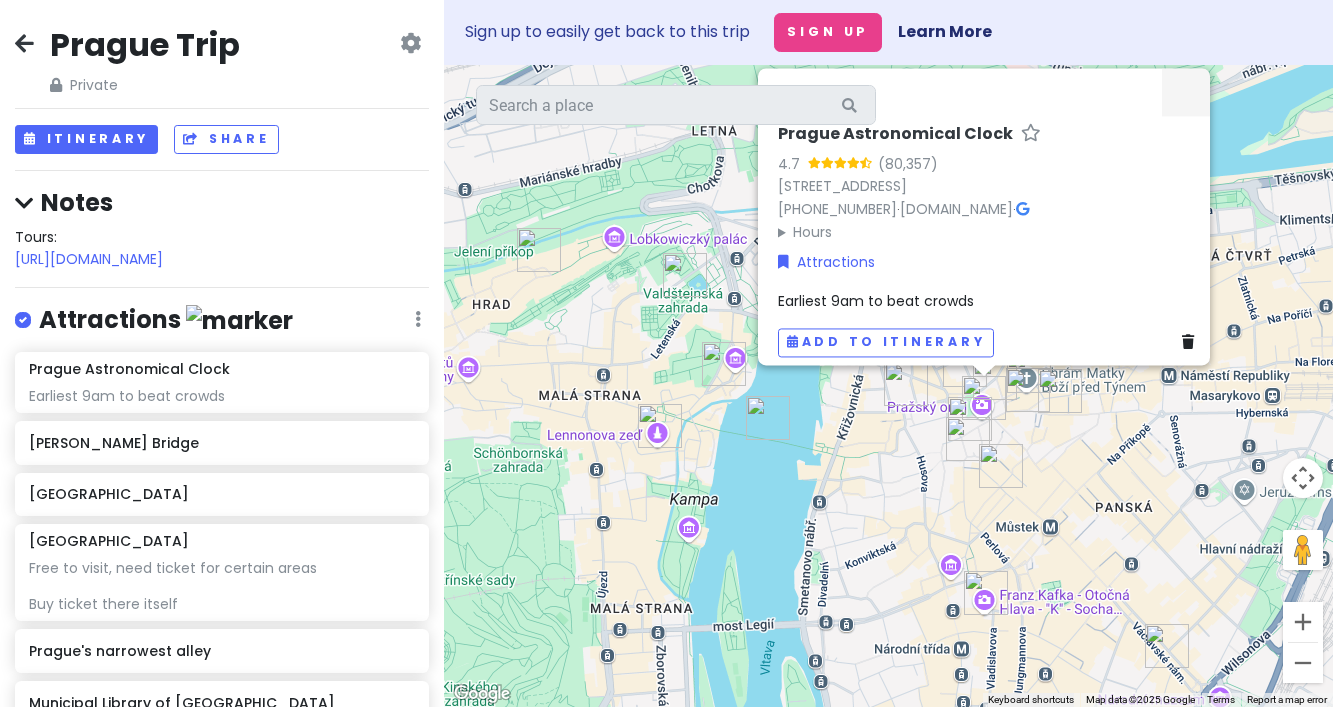 click on "Prague Astronomical Clock 4.7        (80,357) [STREET_ADDRESS] [PHONE_NUMBER]   ·   [DOMAIN_NAME]   ·   Hours [DATE]  9:00 am – 8:00 pm [DATE]  9:00 am – 8:00 pm [DATE]  9:00 am – 8:00 pm [DATE]  9:00 am – 8:00 pm [DATE]  9:00 am – 8:00 pm [DATE]  9:00 am – 8:00 pm [DATE]  9:00 am – 8:00 pm Attractions Earliest 9am to beat crowds  Add to itinerary" at bounding box center (888, 386) 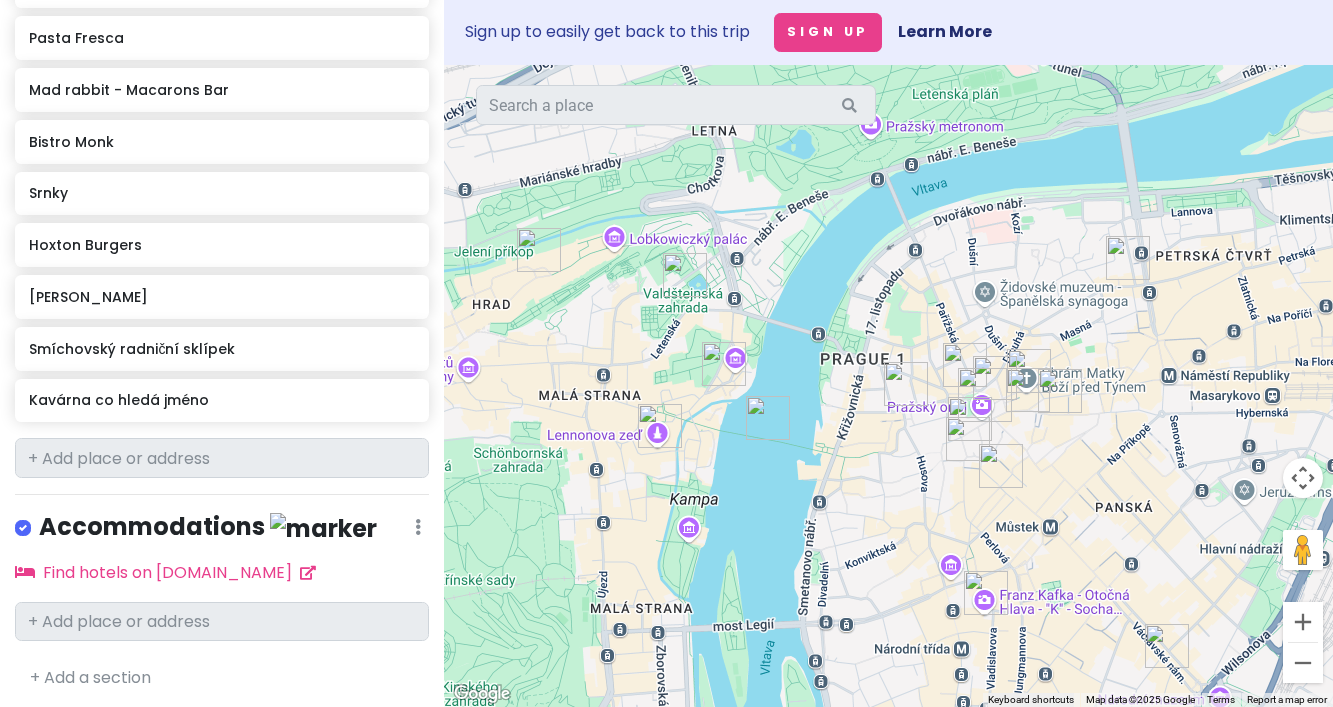 scroll, scrollTop: 1813, scrollLeft: 0, axis: vertical 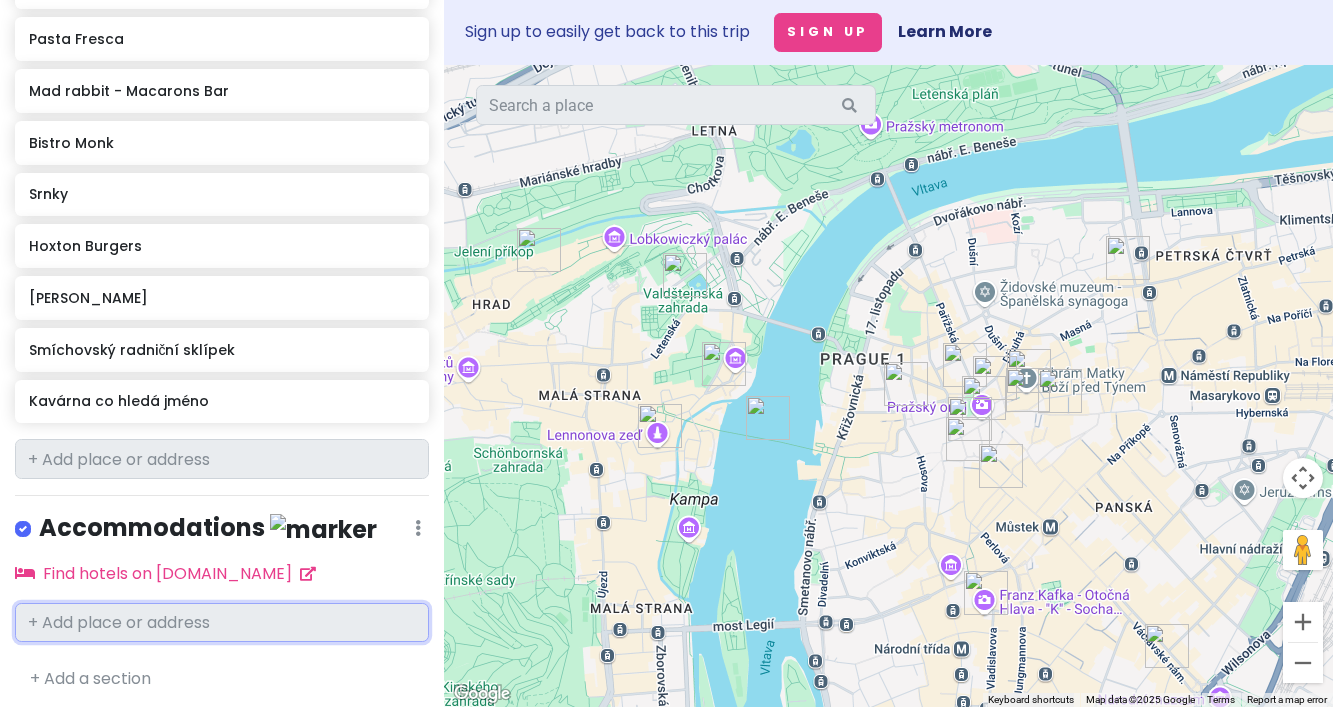 click at bounding box center [222, 623] 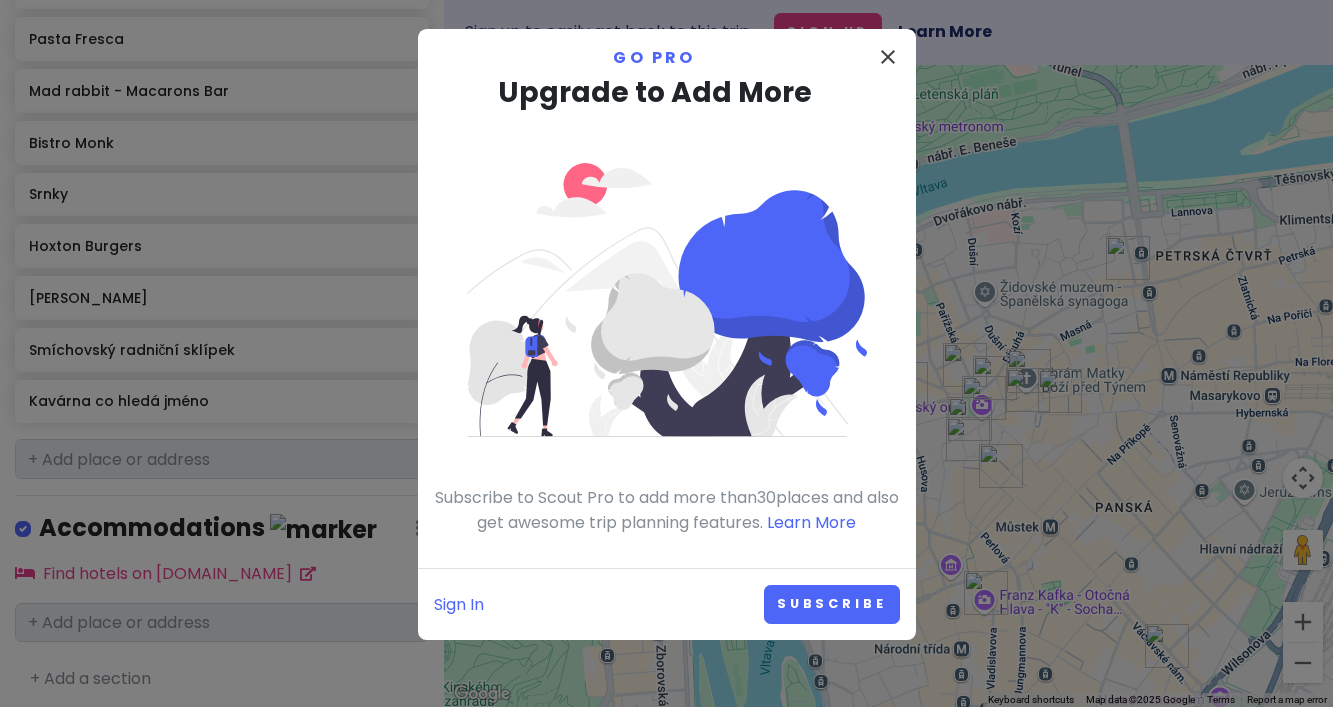 click on "close" at bounding box center (888, 57) 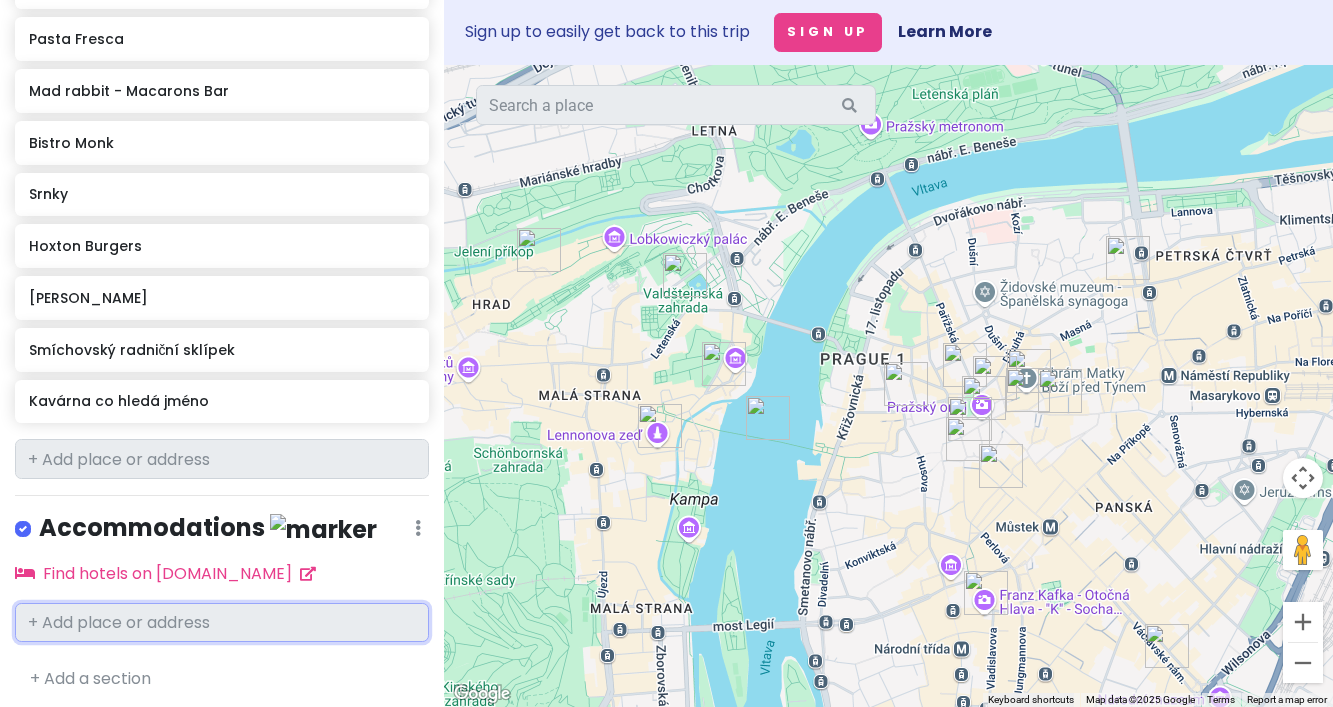 click at bounding box center [222, 623] 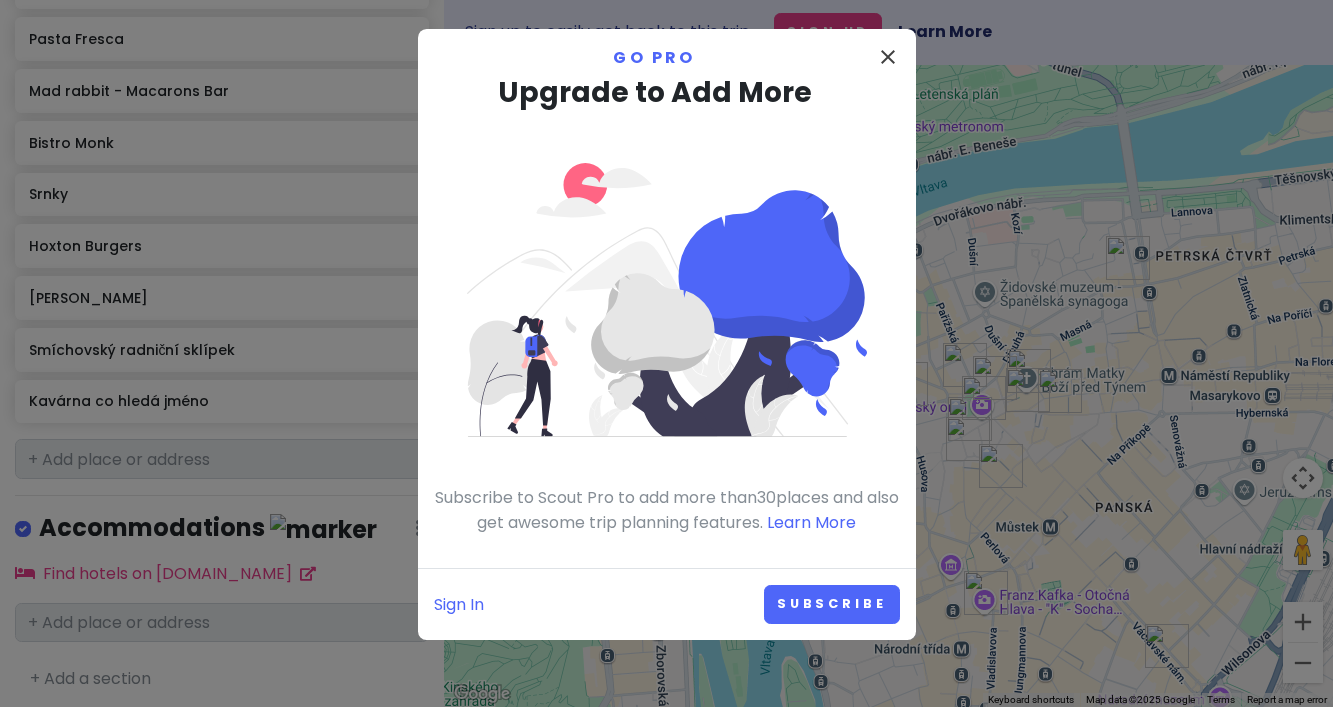 click on "close" at bounding box center [888, 57] 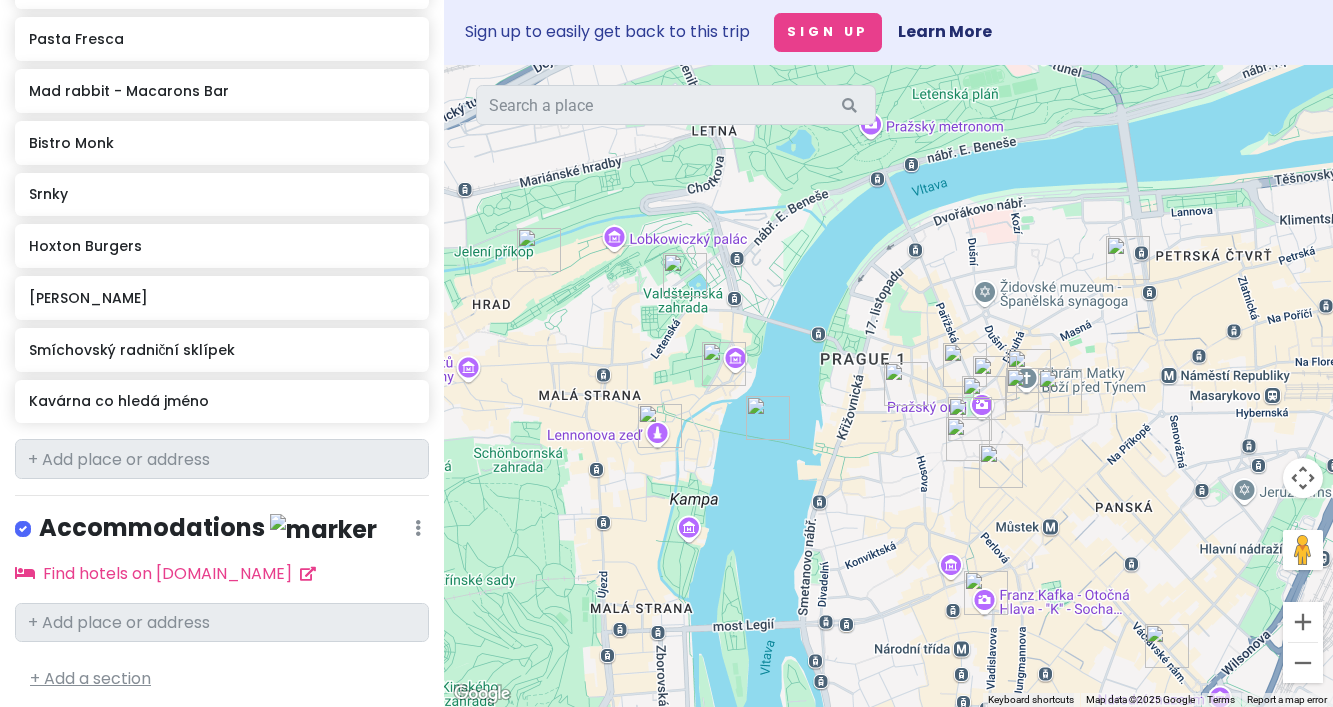 click on "+ Add a section" at bounding box center (90, 678) 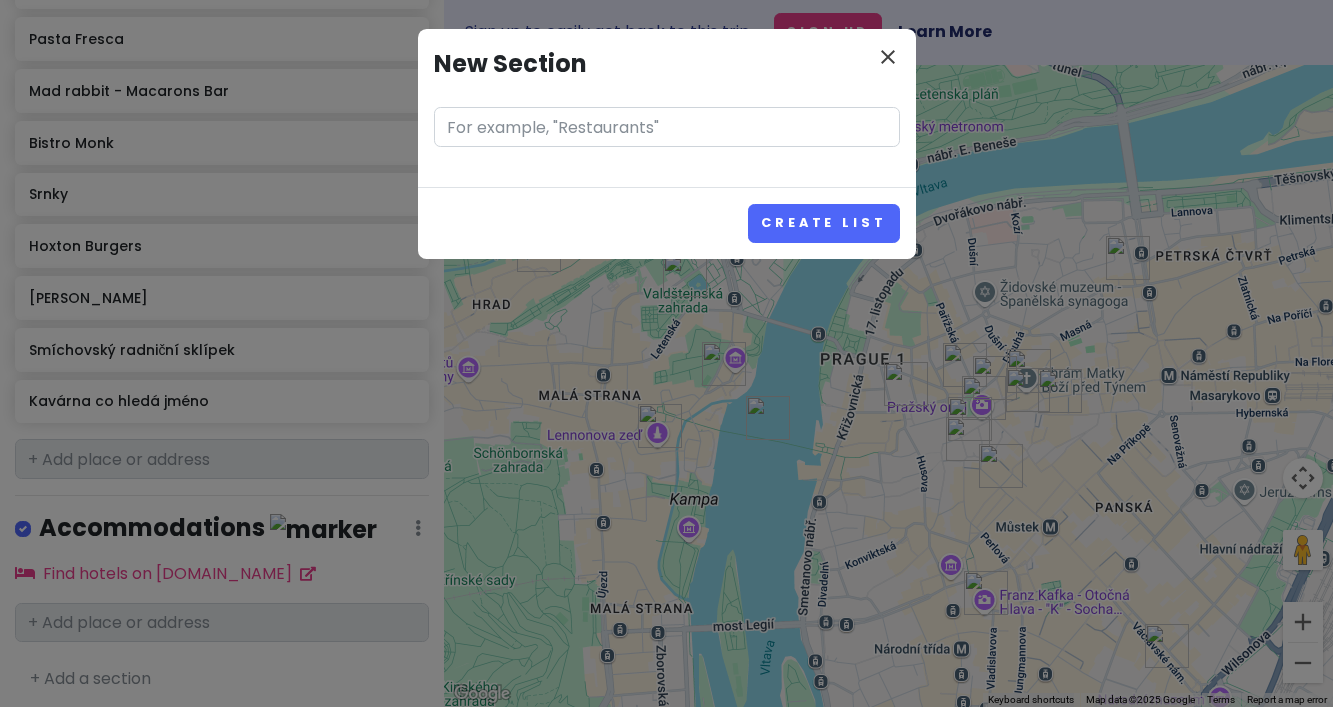 click on "close" at bounding box center [888, 57] 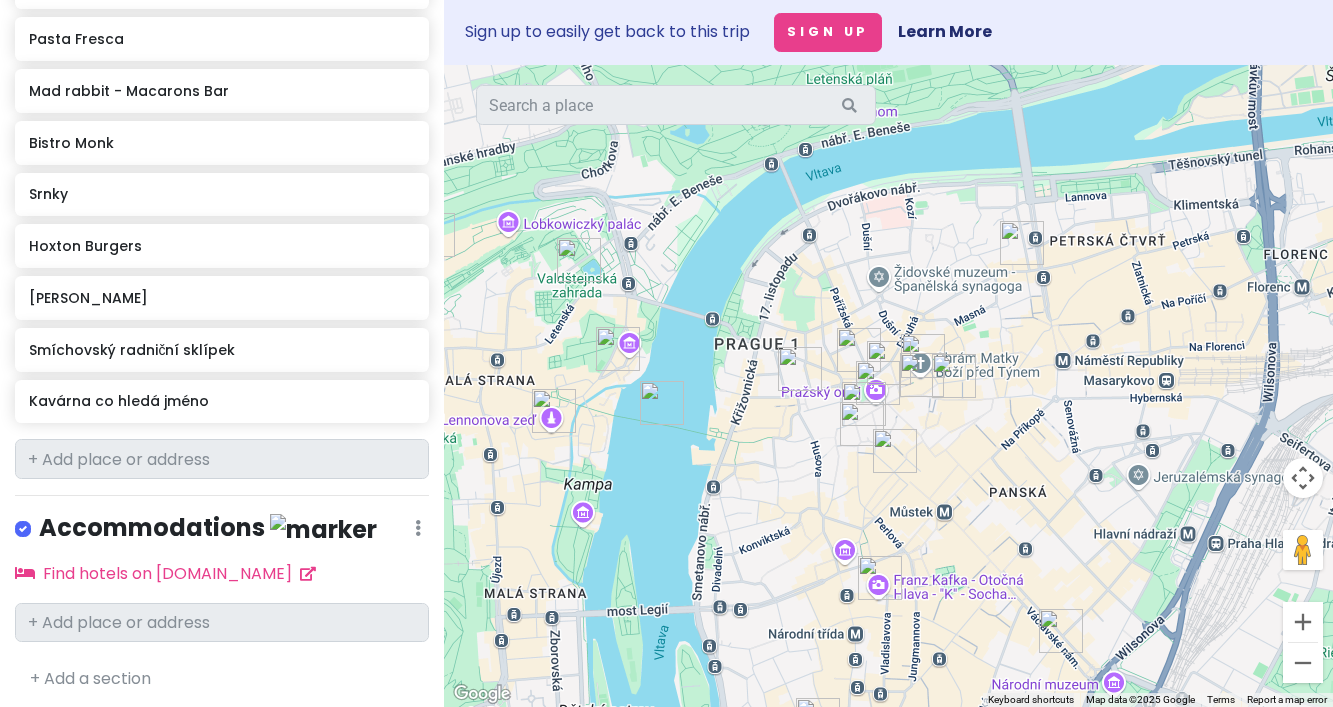 drag, startPoint x: 777, startPoint y: 541, endPoint x: 668, endPoint y: 526, distance: 110.02727 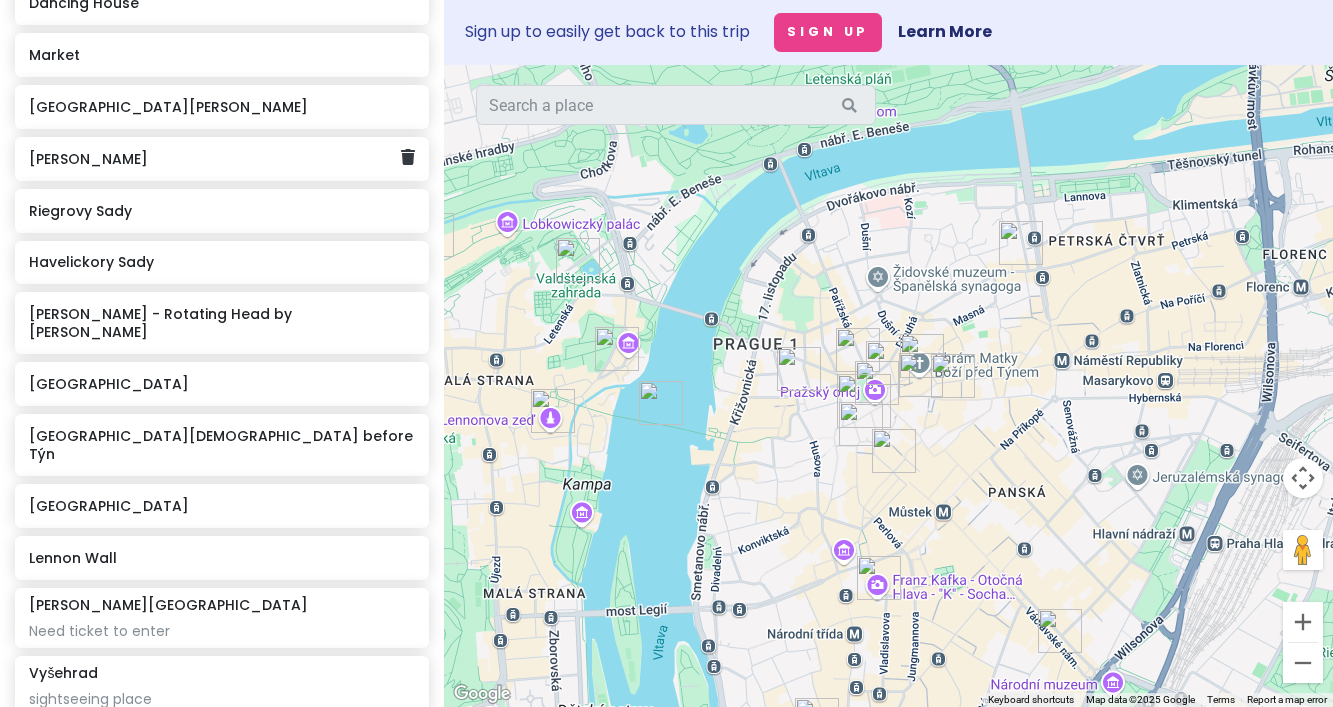 scroll, scrollTop: 824, scrollLeft: 0, axis: vertical 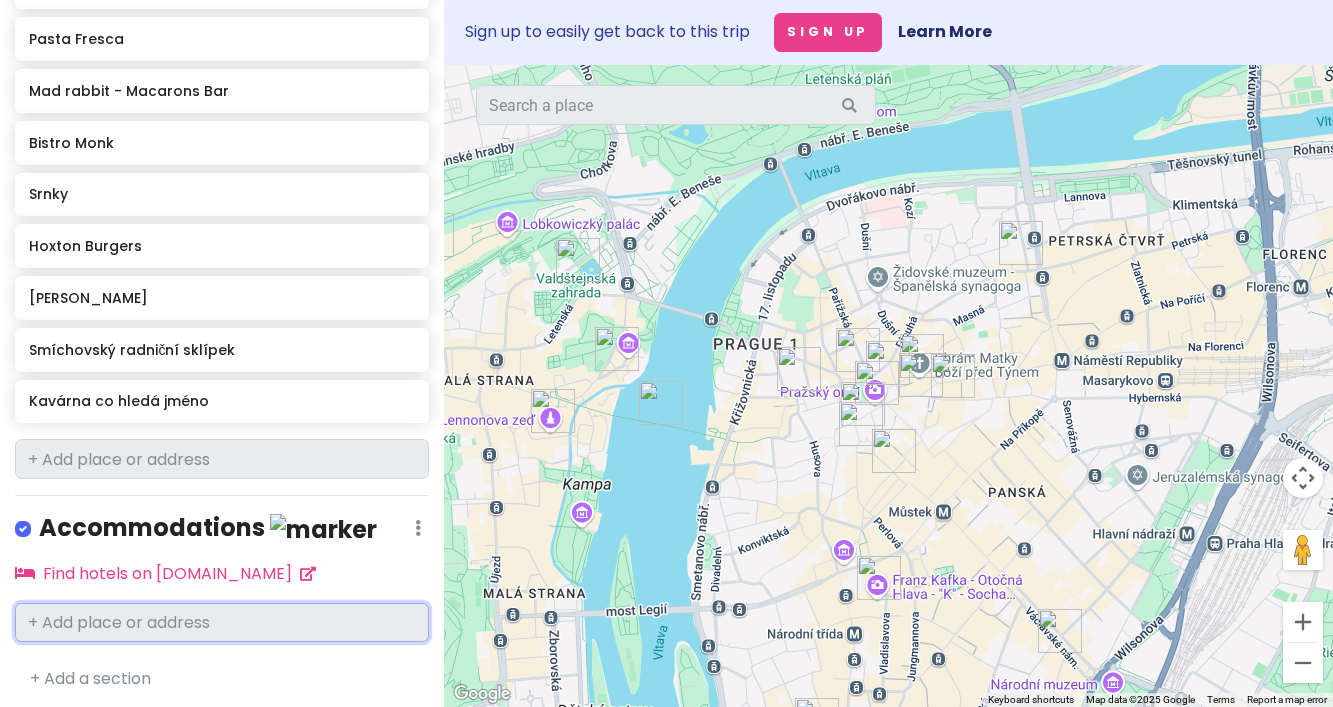 click at bounding box center [222, 623] 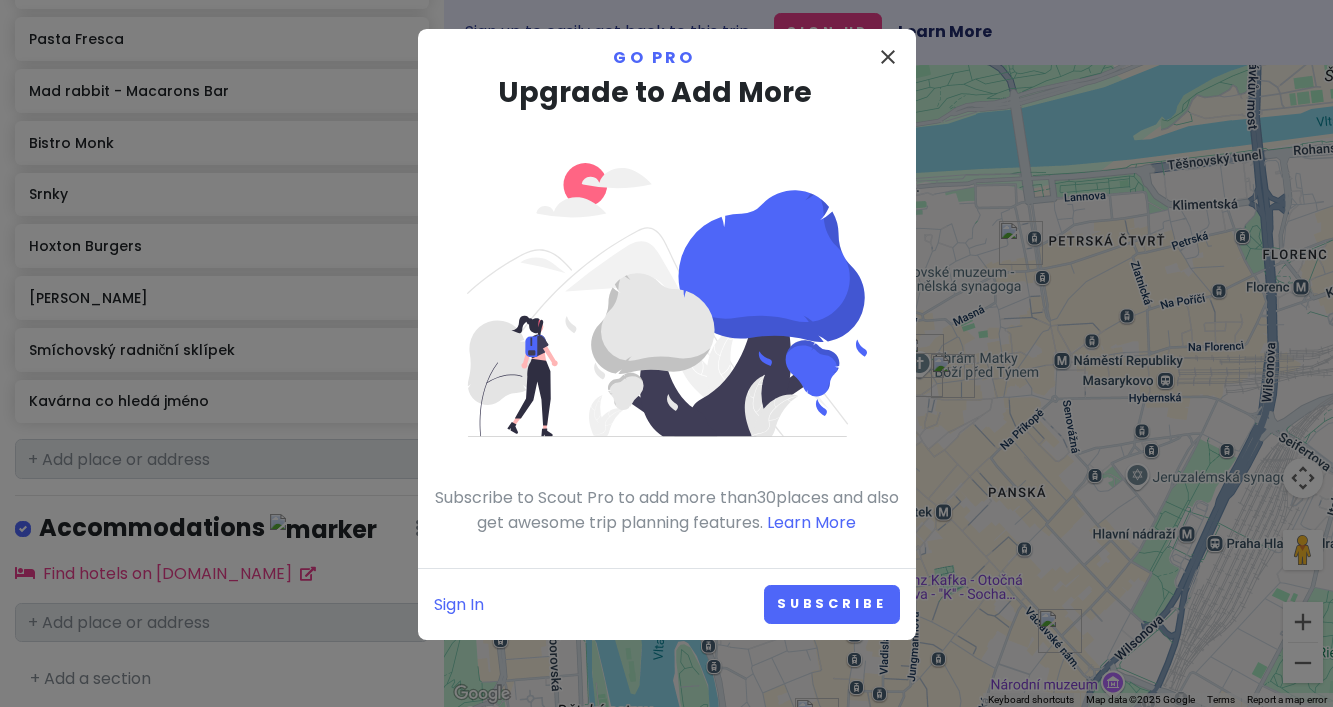 click on "close" at bounding box center [888, 57] 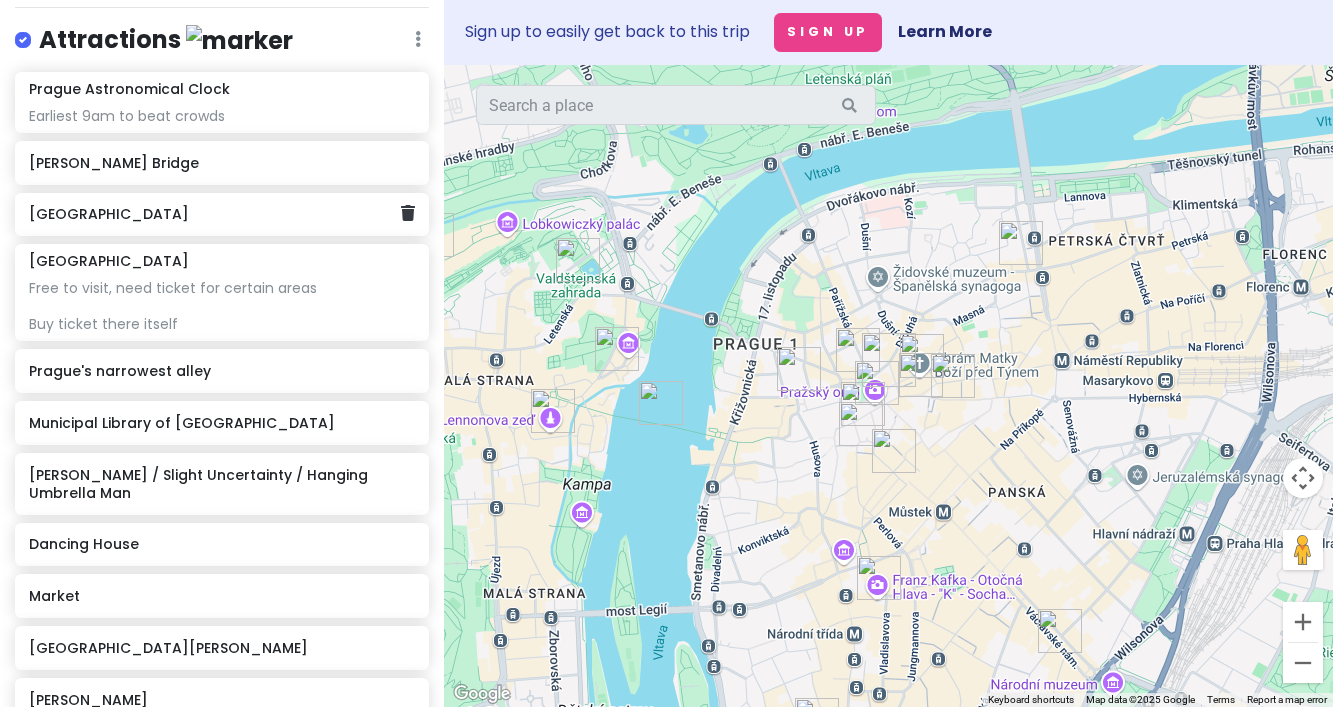 scroll, scrollTop: 267, scrollLeft: 0, axis: vertical 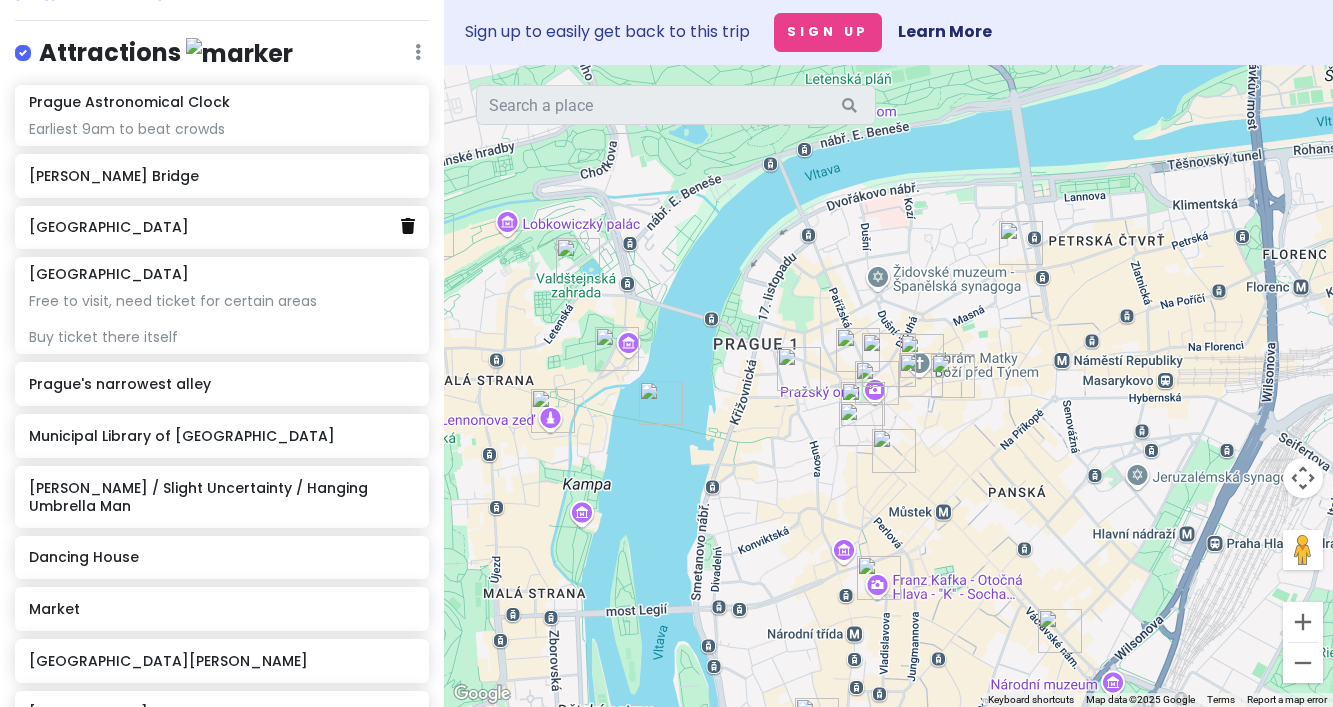 click at bounding box center (408, 226) 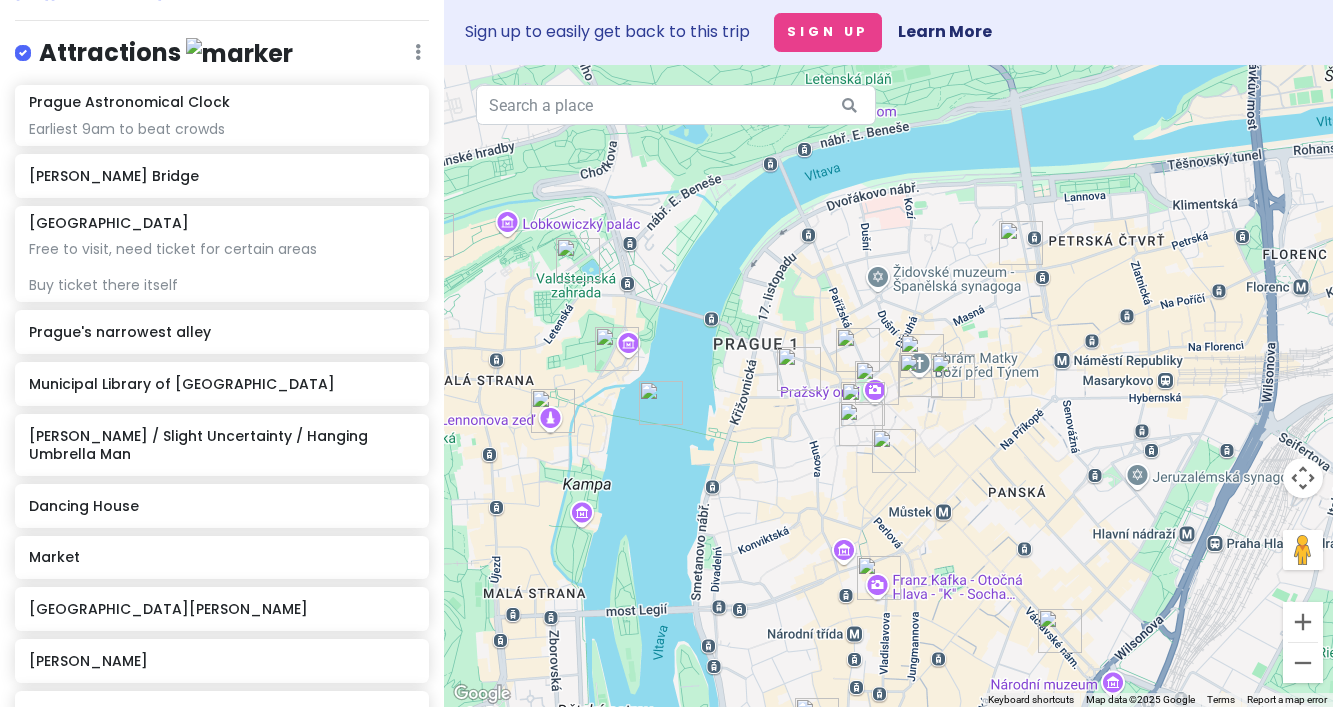 click at bounding box center [418, 52] 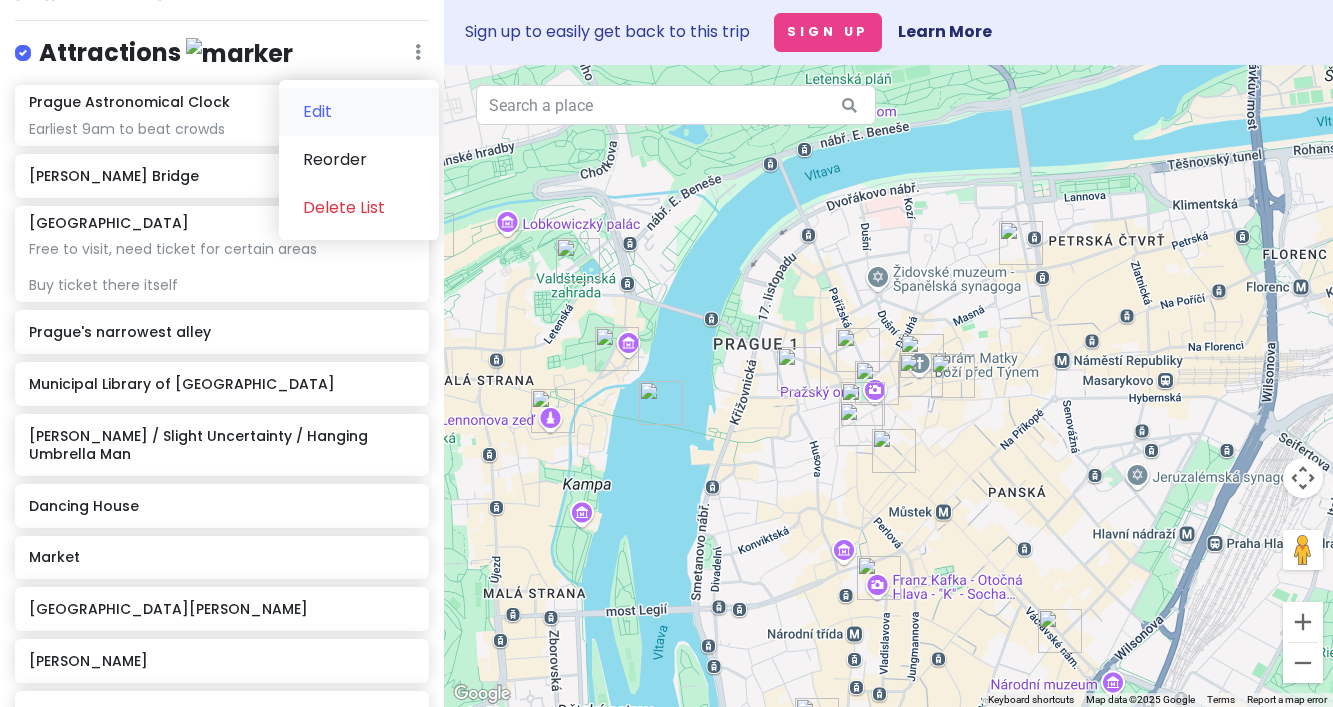click on "Edit" at bounding box center [359, 112] 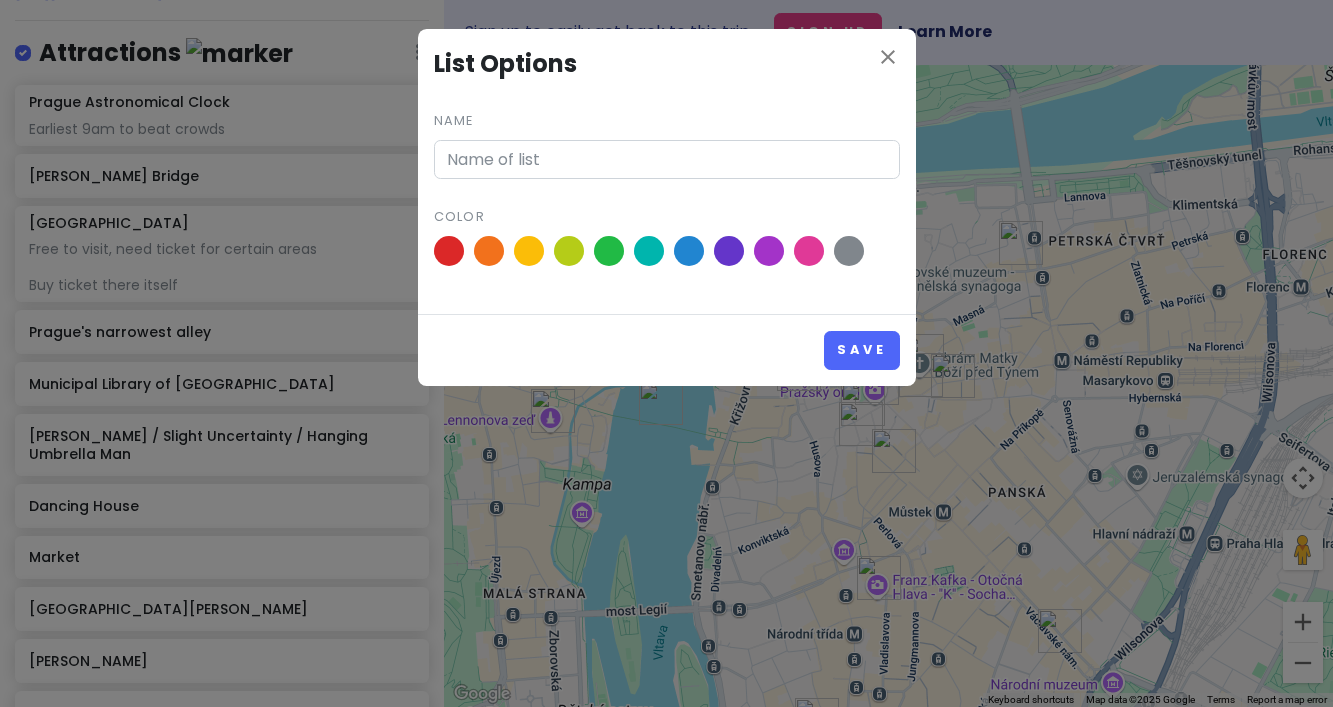 type on "Attractions" 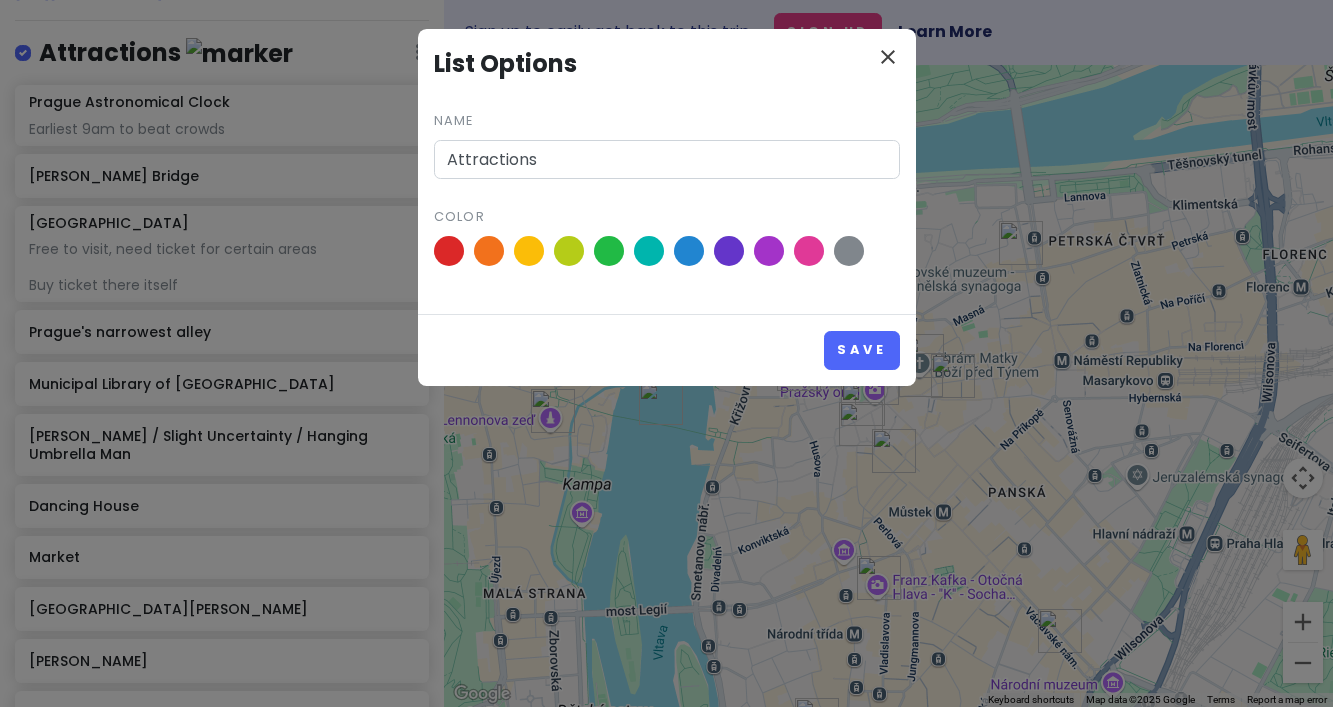 click on "close" at bounding box center [888, 57] 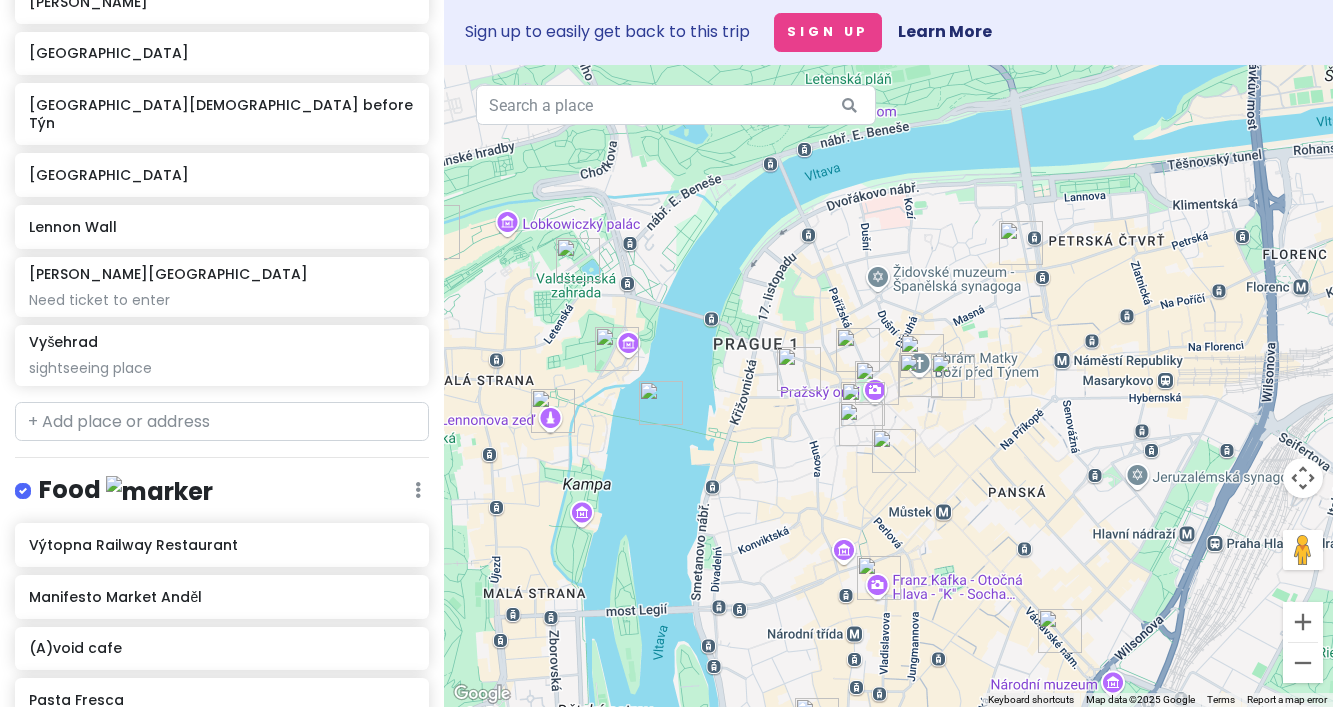 scroll, scrollTop: 1110, scrollLeft: 0, axis: vertical 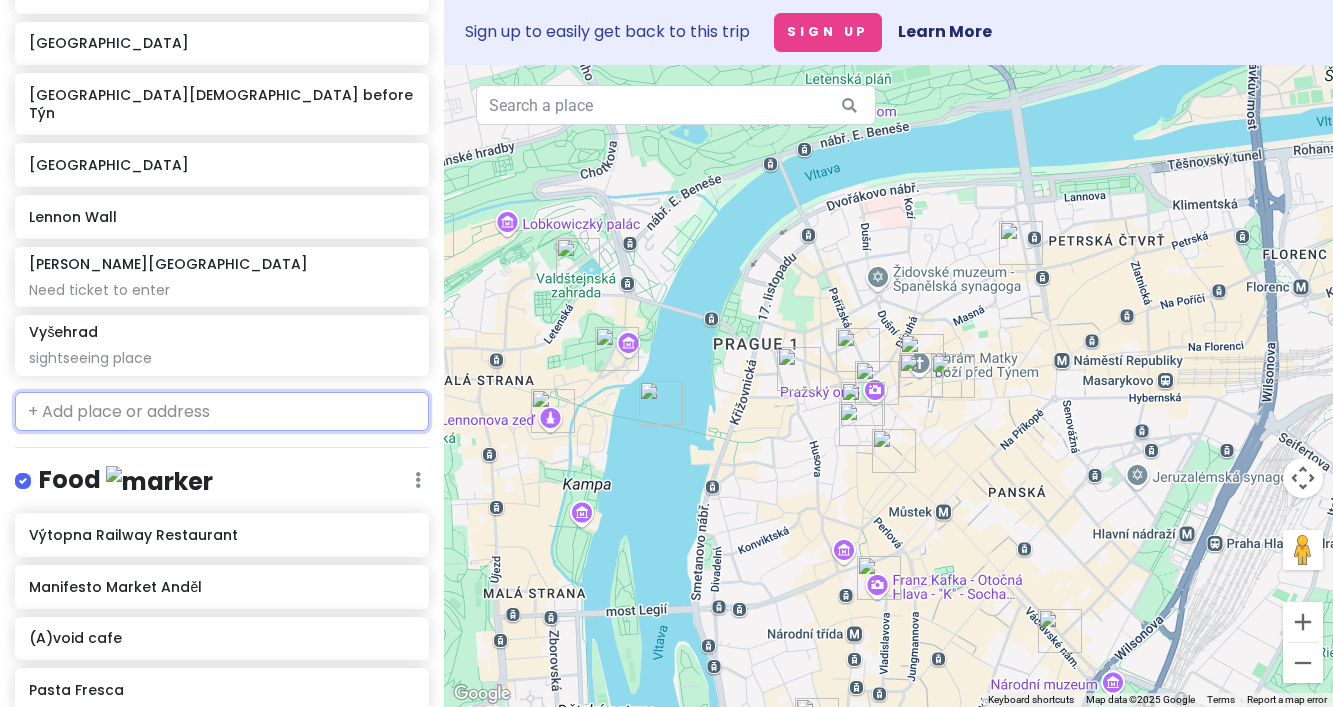 click at bounding box center (222, 412) 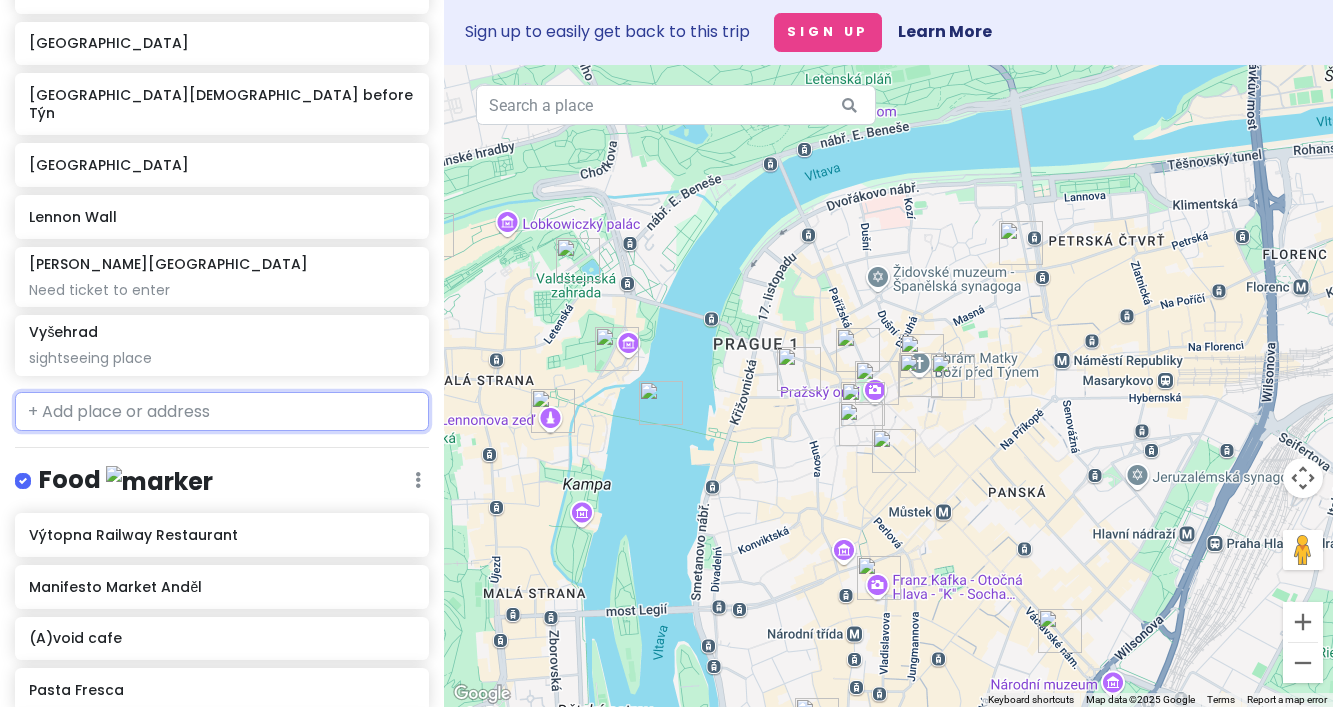 paste on "ibis [GEOGRAPHIC_DATA], [GEOGRAPHIC_DATA] 5, 110 00 Petrská čtvrť, [GEOGRAPHIC_DATA]" 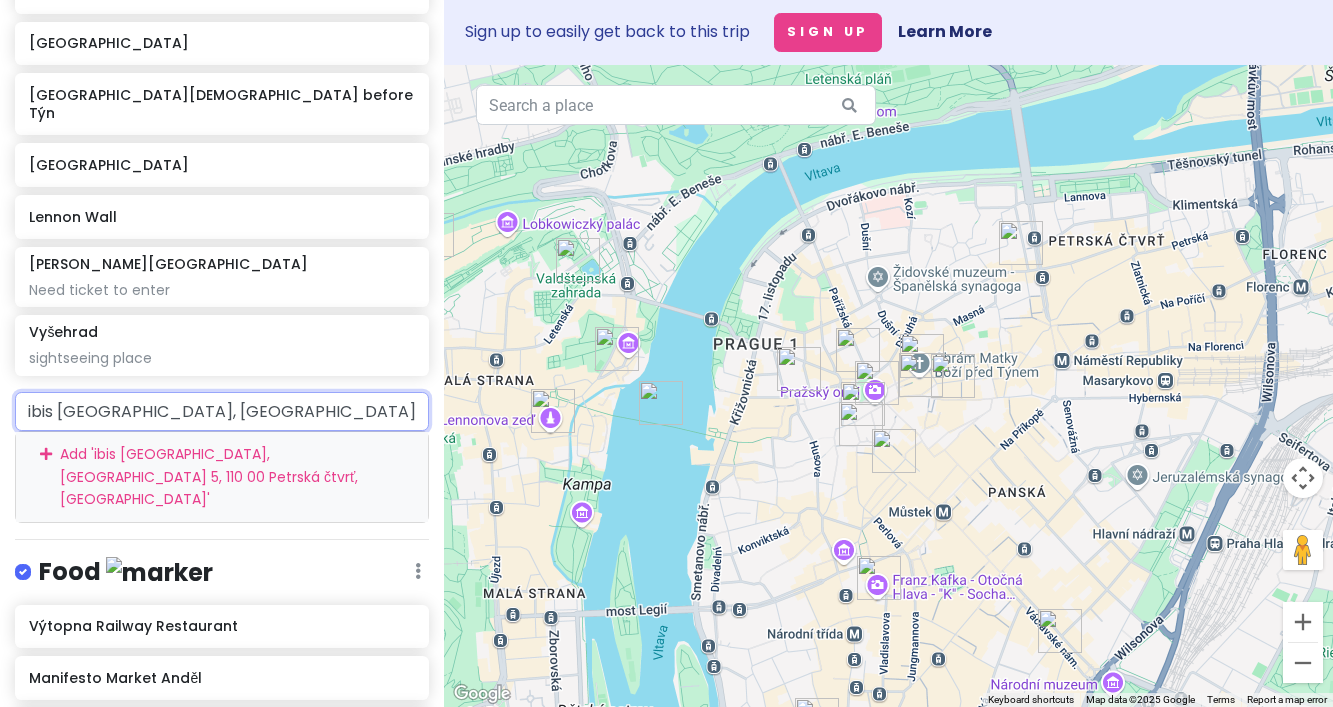 click at bounding box center (46, 478) 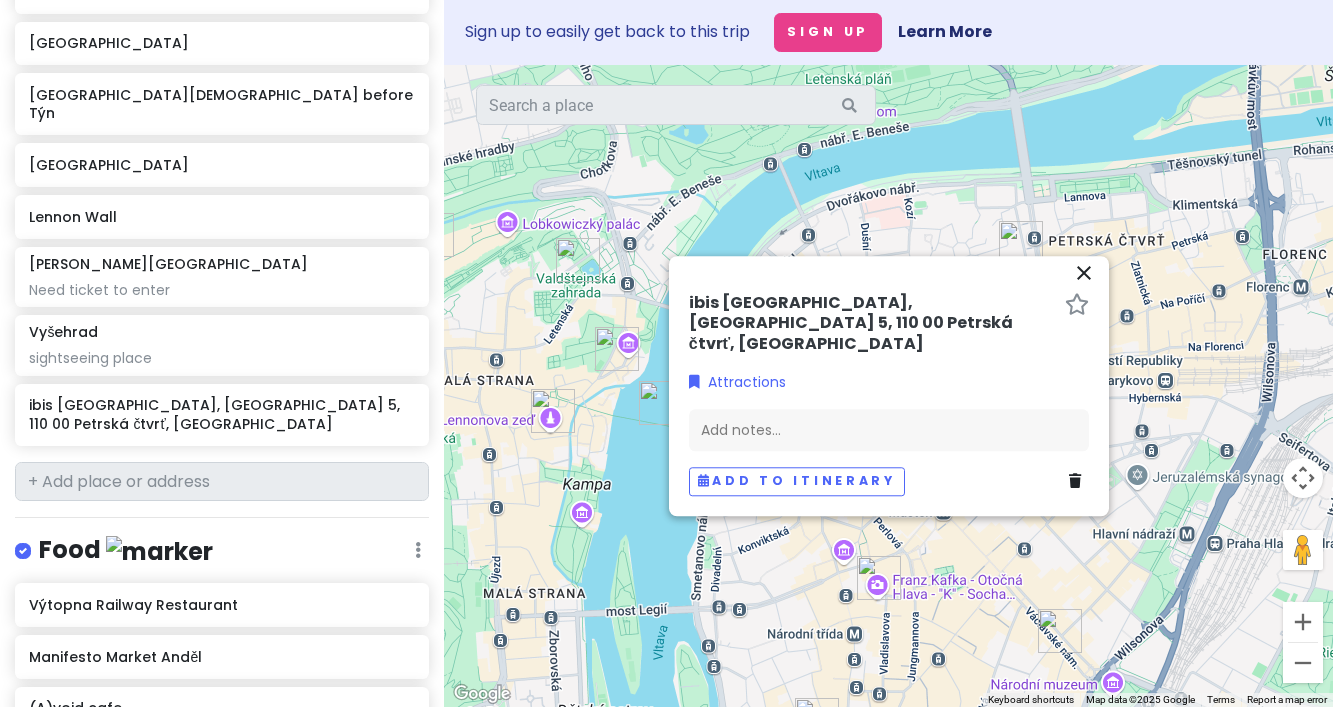 click on "close" at bounding box center (1084, 273) 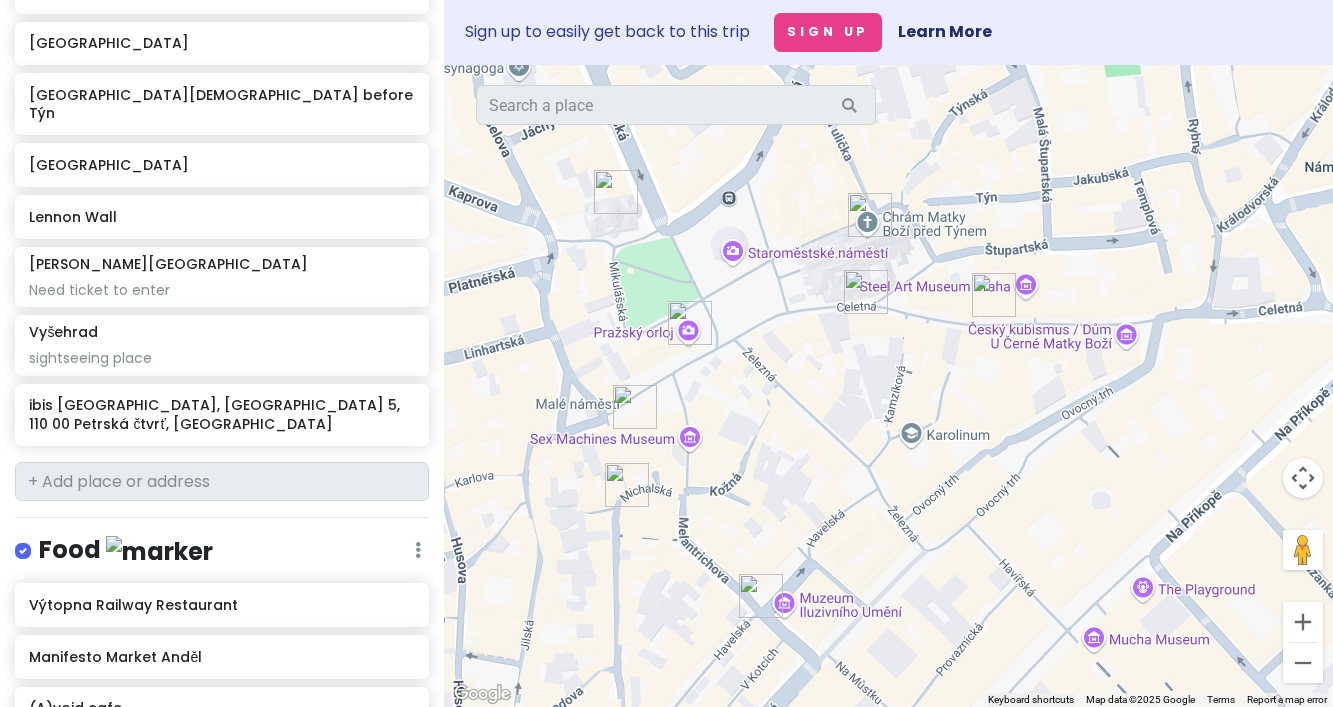 drag, startPoint x: 873, startPoint y: 499, endPoint x: 1041, endPoint y: 430, distance: 181.61774 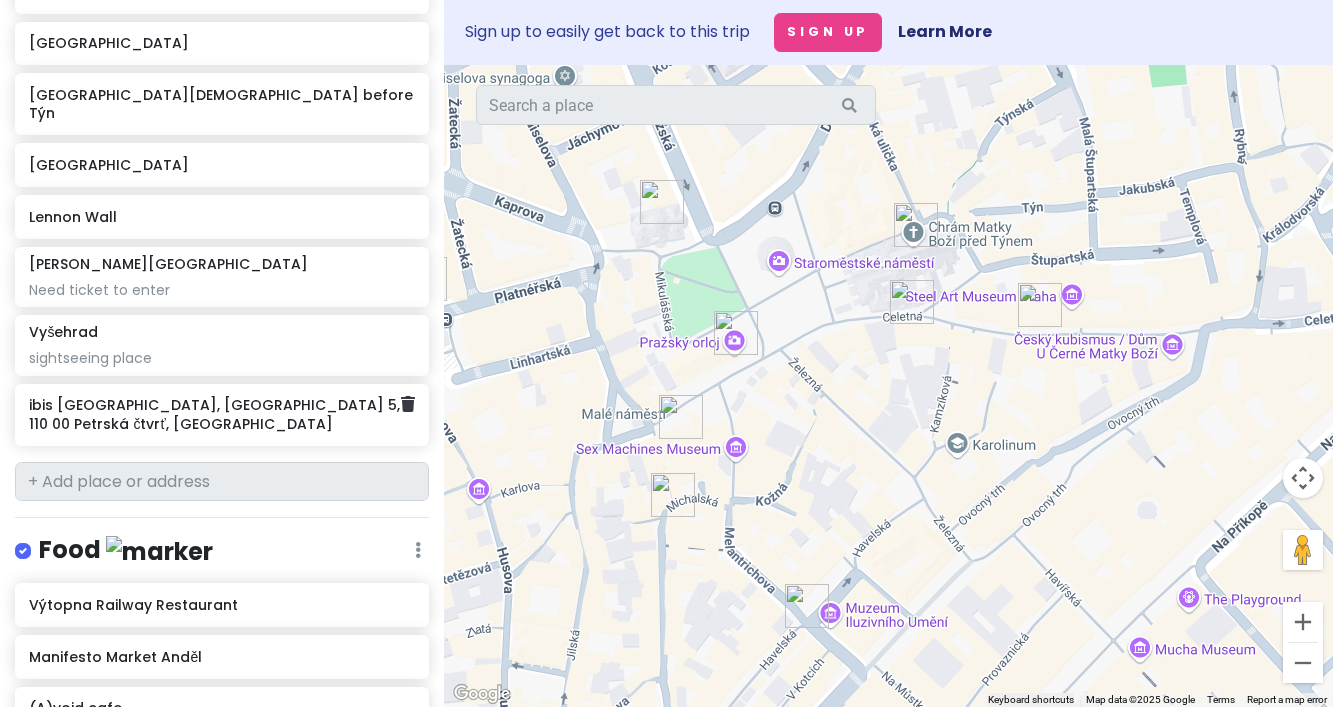 click on "ibis [GEOGRAPHIC_DATA], [GEOGRAPHIC_DATA] 5, 110 00 Petrská čtvrť, [GEOGRAPHIC_DATA]" at bounding box center [215, 414] 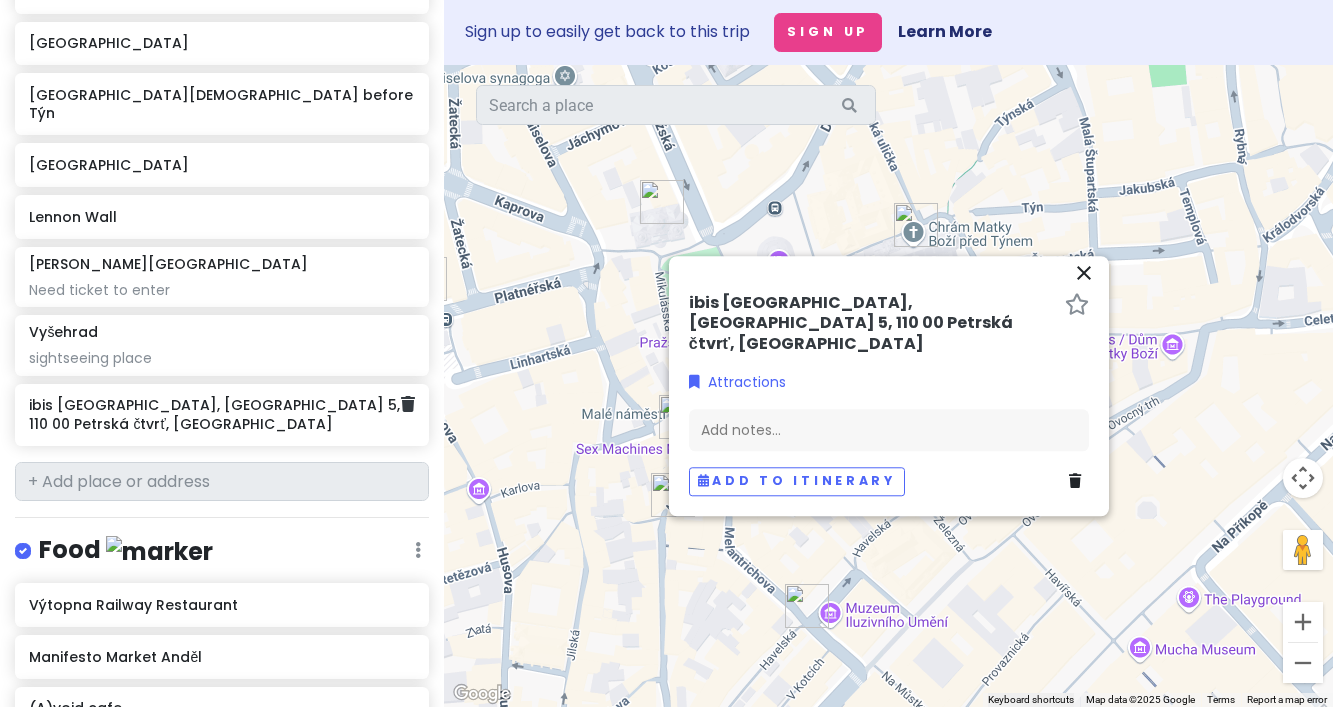 click on "ibis [GEOGRAPHIC_DATA], [GEOGRAPHIC_DATA] 5, 110 00 Petrská čtvrť, [GEOGRAPHIC_DATA]" at bounding box center [215, 414] 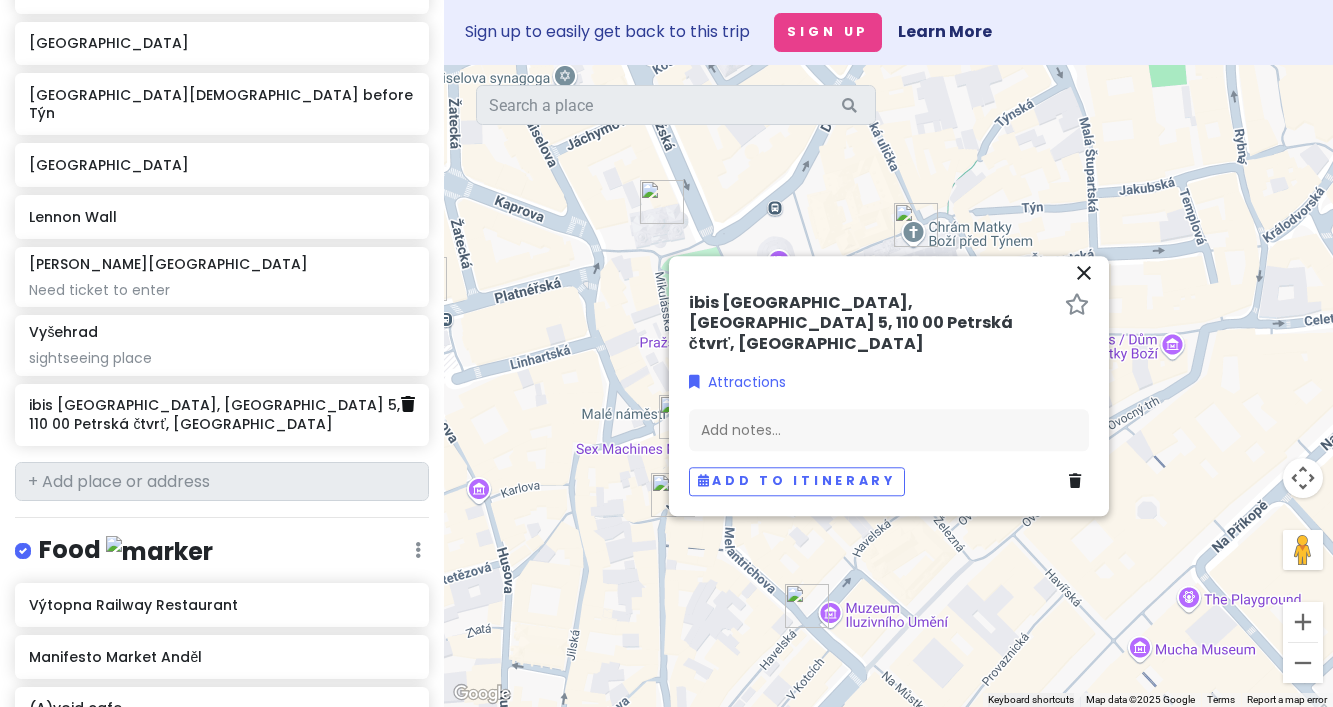 click at bounding box center (408, 404) 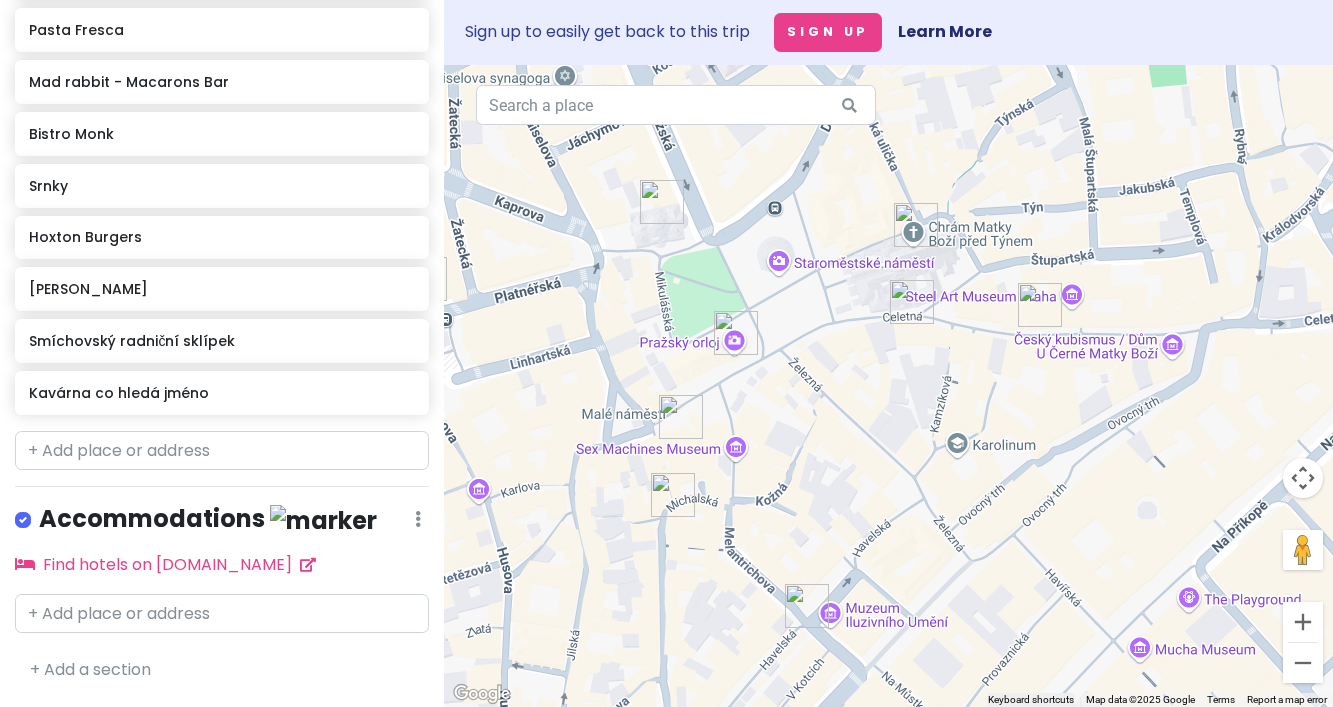 scroll, scrollTop: 1761, scrollLeft: 0, axis: vertical 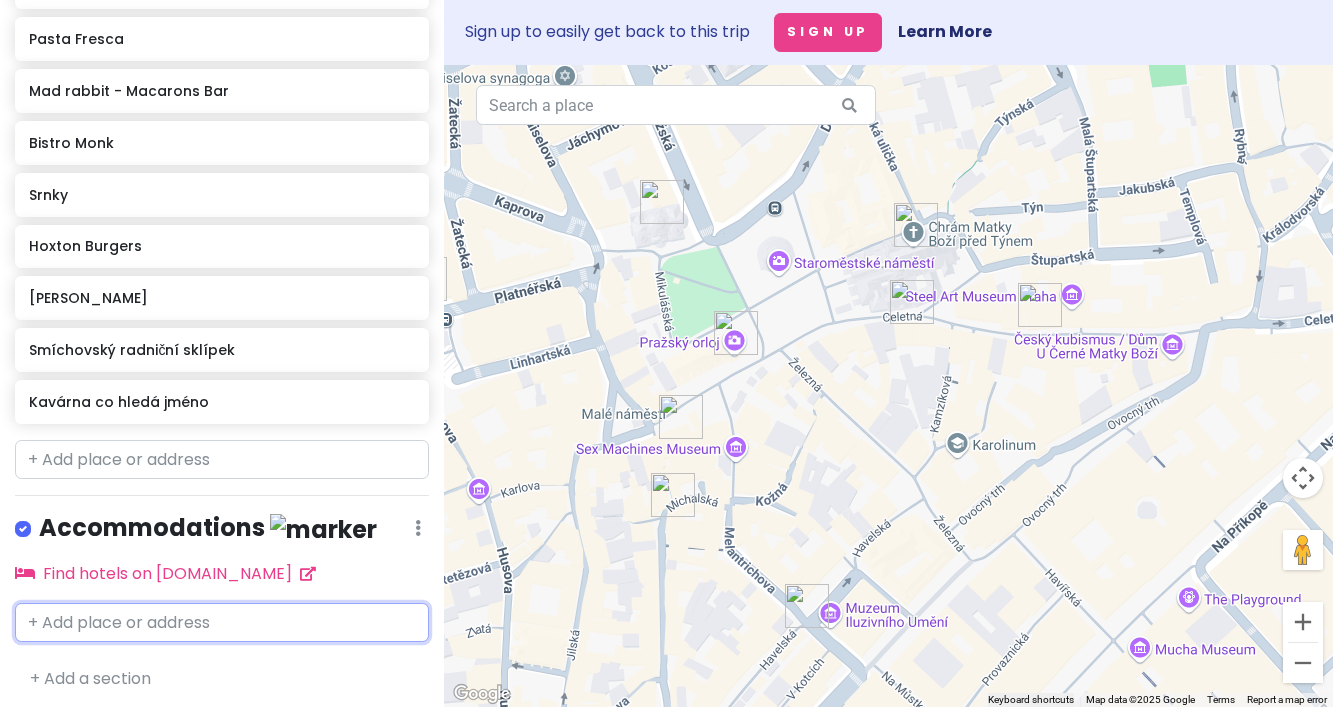 click at bounding box center (222, 623) 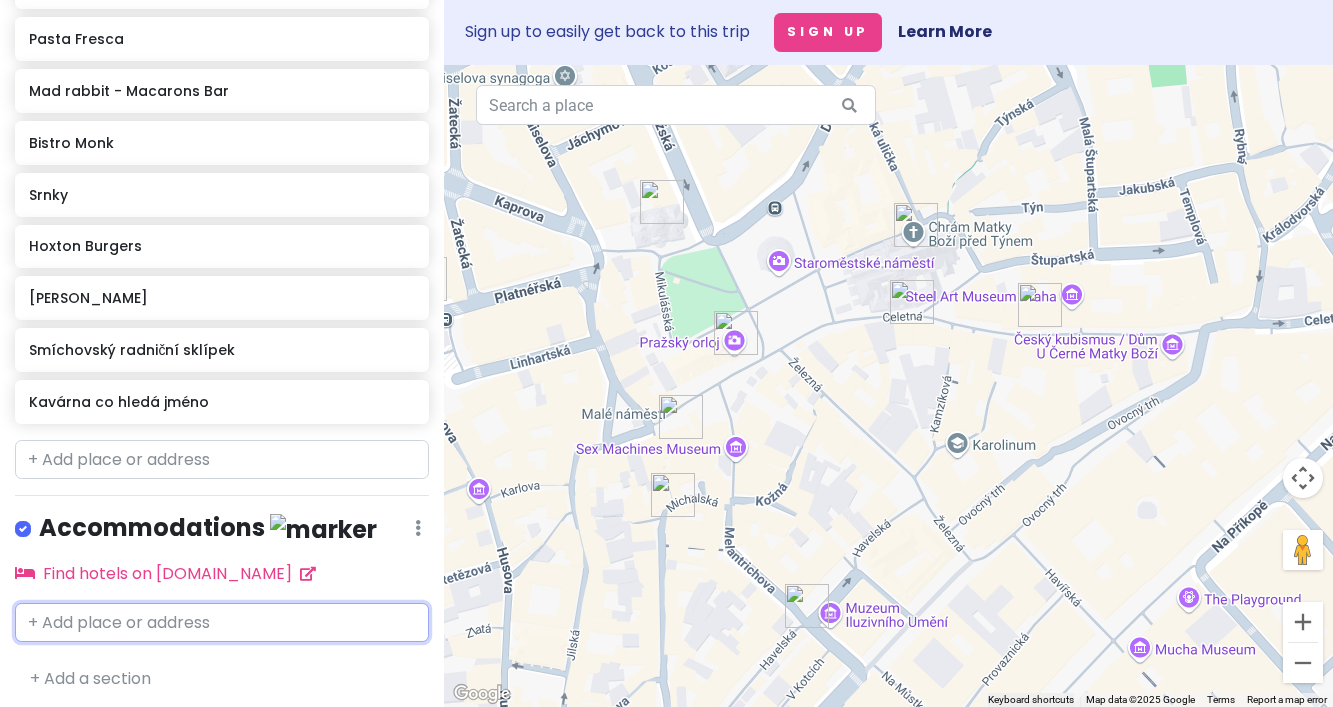 click at bounding box center (222, 623) 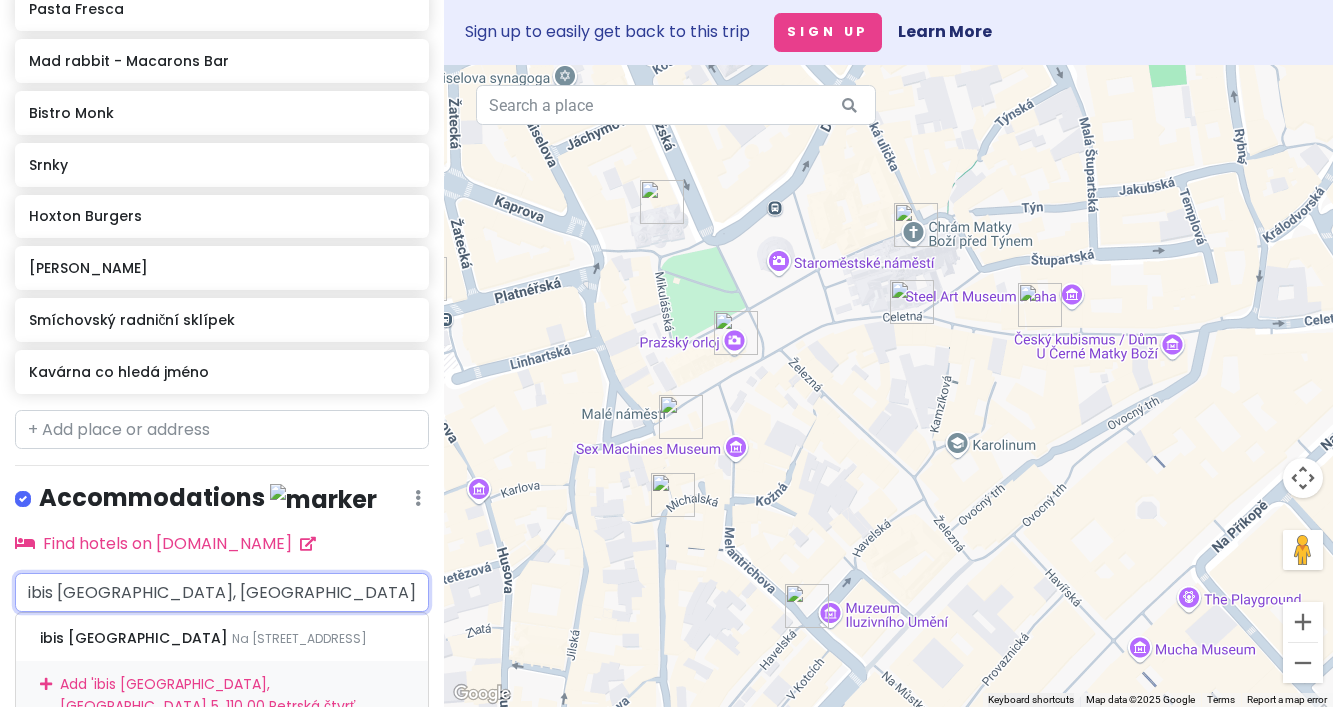 scroll, scrollTop: 1793, scrollLeft: 0, axis: vertical 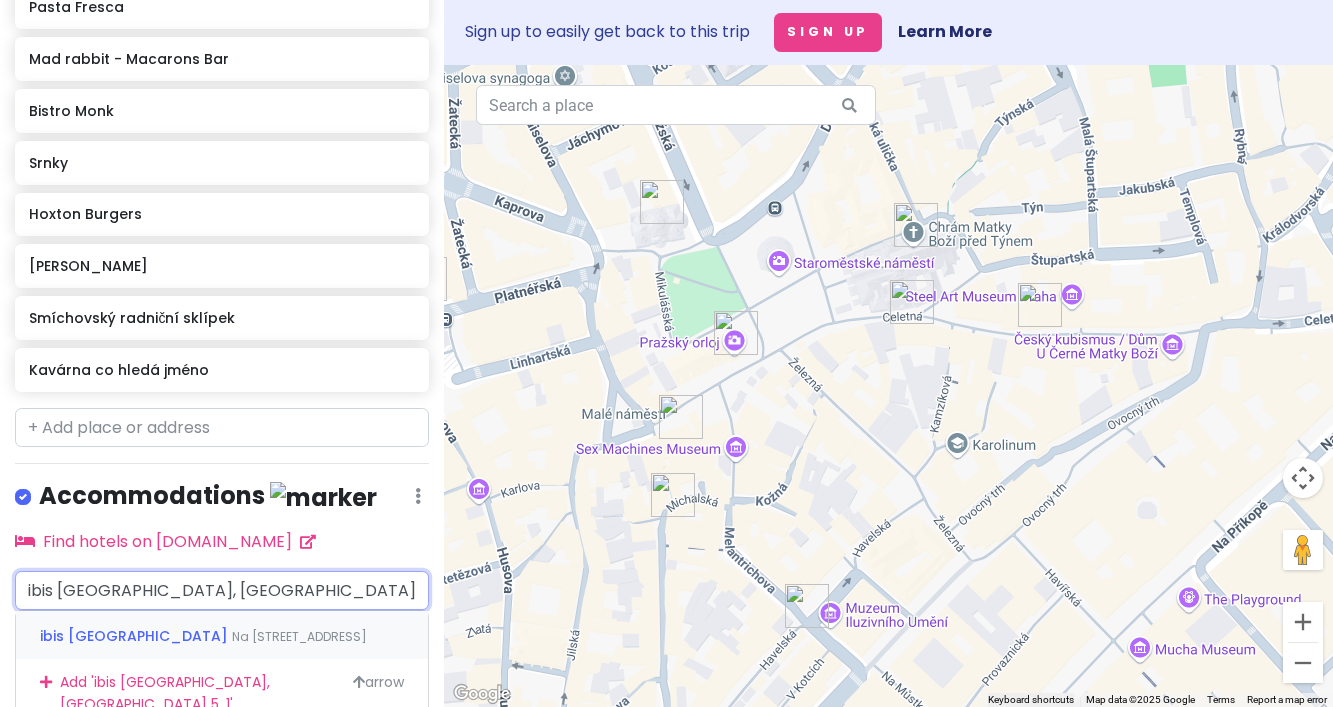type on "ibis [GEOGRAPHIC_DATA], [STREET_ADDRESS]," 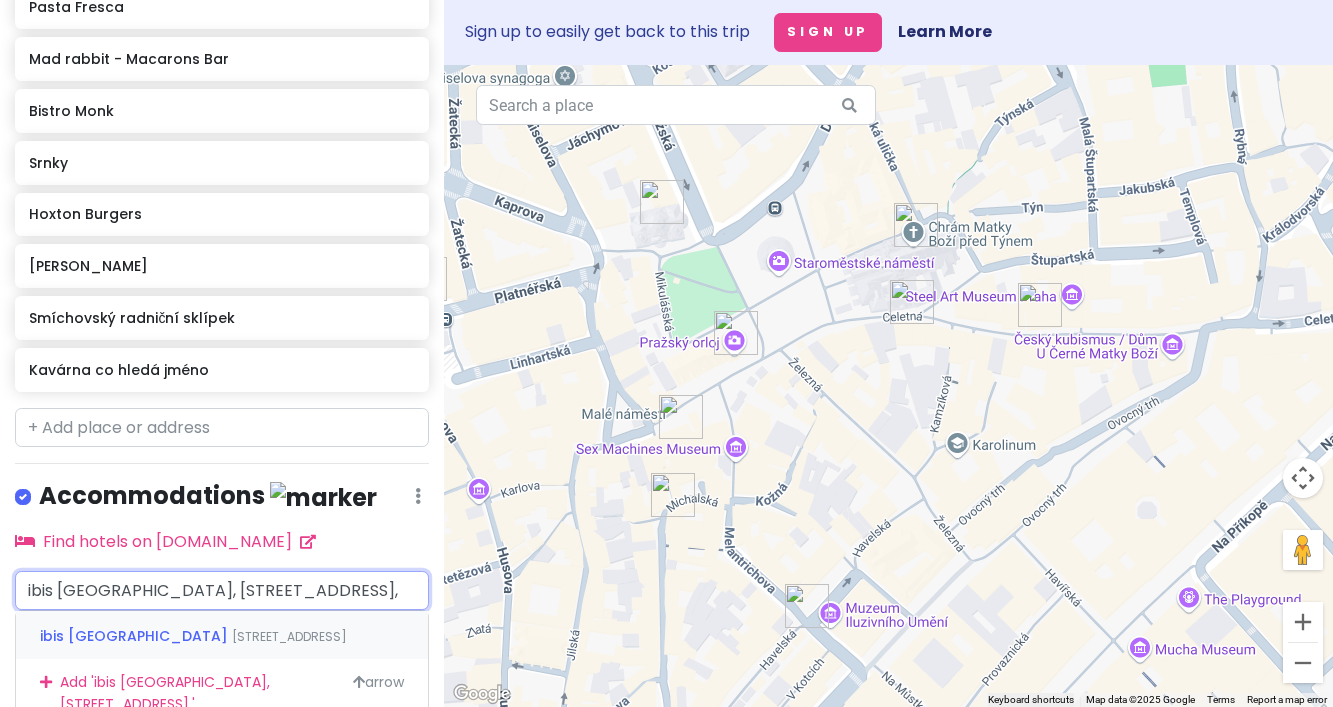 click on "ibis [STREET_ADDRESS]" at bounding box center (222, 635) 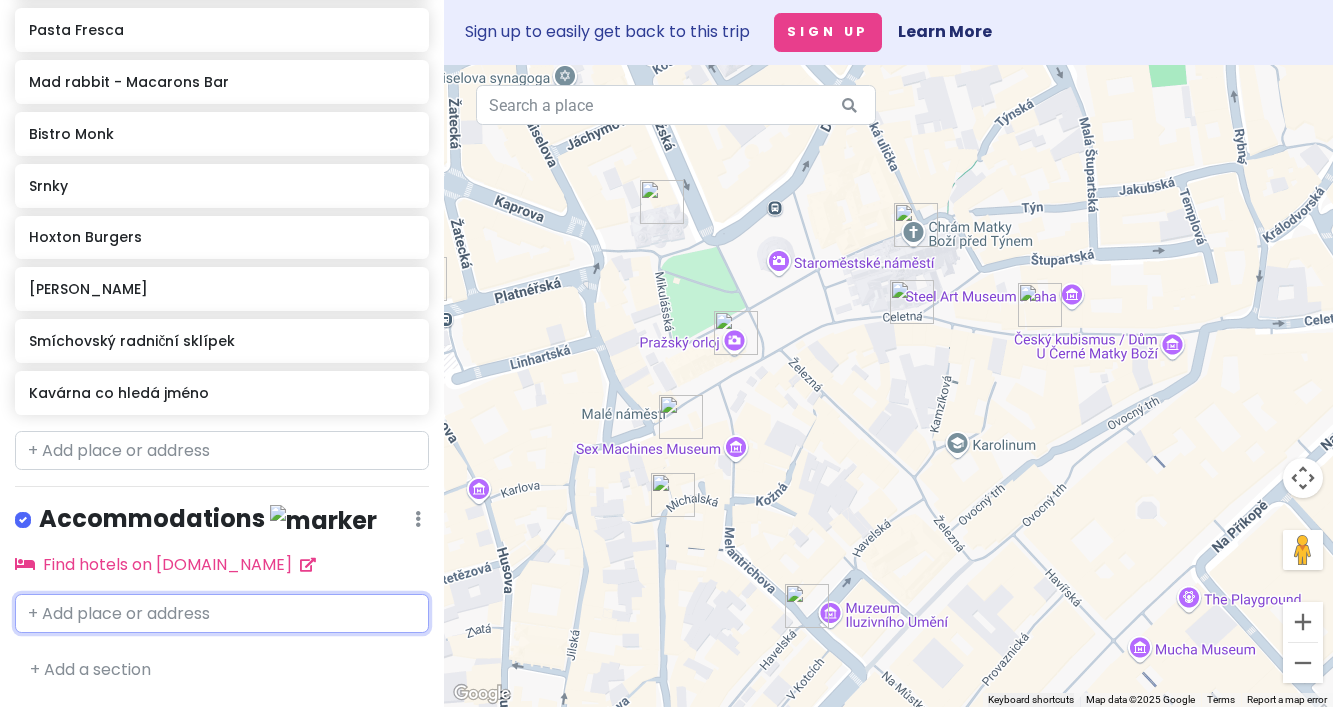 scroll, scrollTop: 1761, scrollLeft: 0, axis: vertical 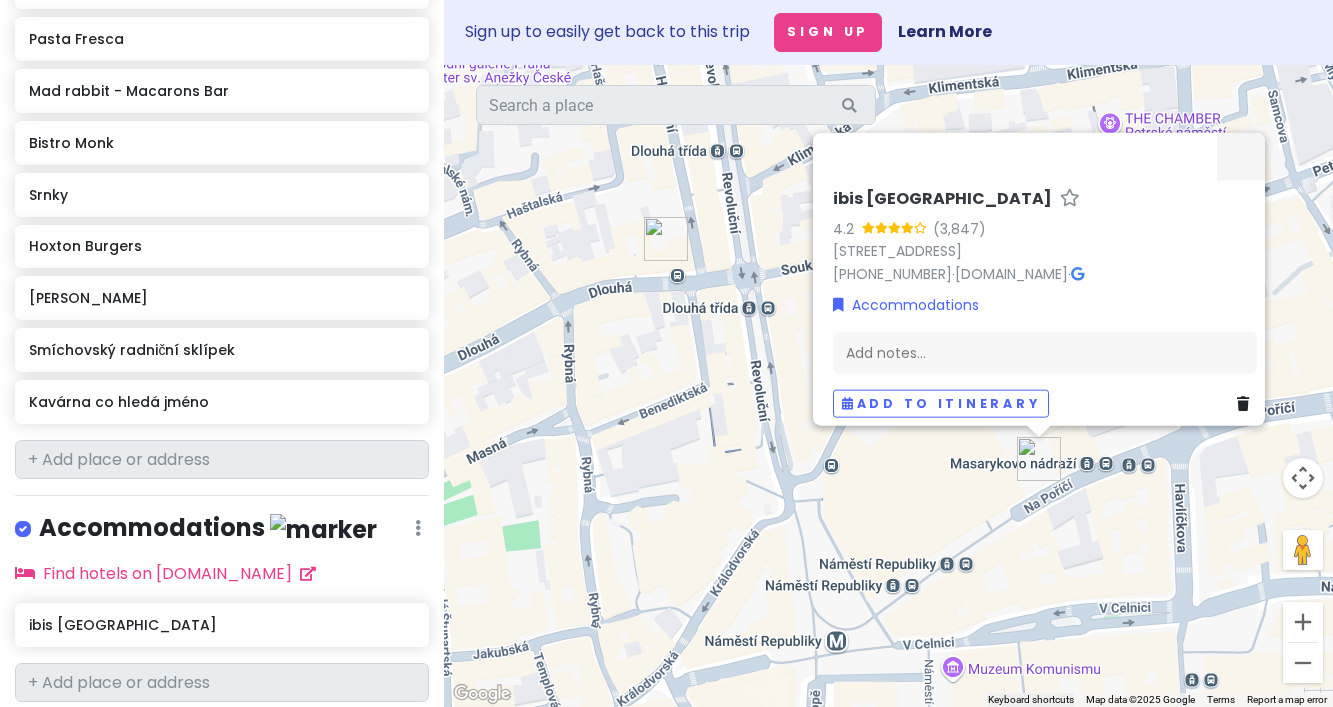 click on "ibis [GEOGRAPHIC_DATA] 4.2        (3,847) Na [STREET_ADDRESS] [PHONE_NUMBER]   ·   [DOMAIN_NAME]   ·   Accommodations Add notes...  Add to itinerary" at bounding box center [888, 386] 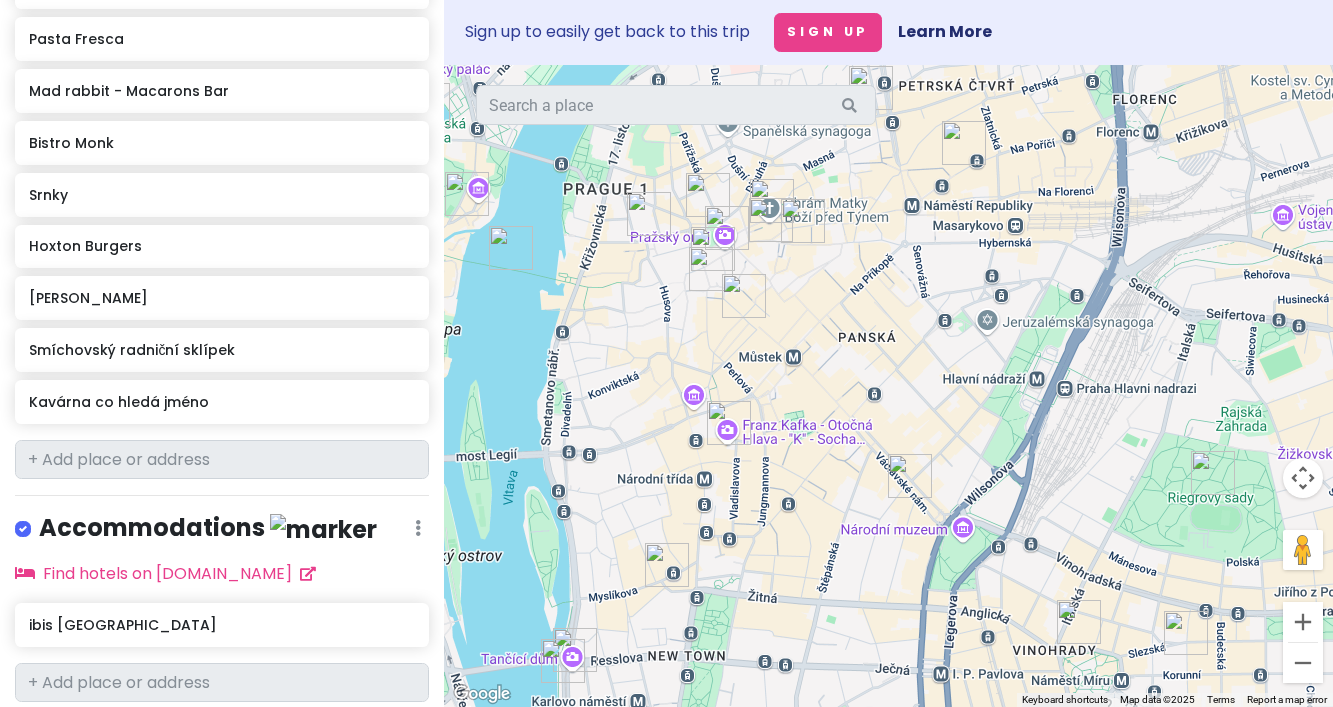 drag, startPoint x: 827, startPoint y: 557, endPoint x: 897, endPoint y: 190, distance: 373.61612 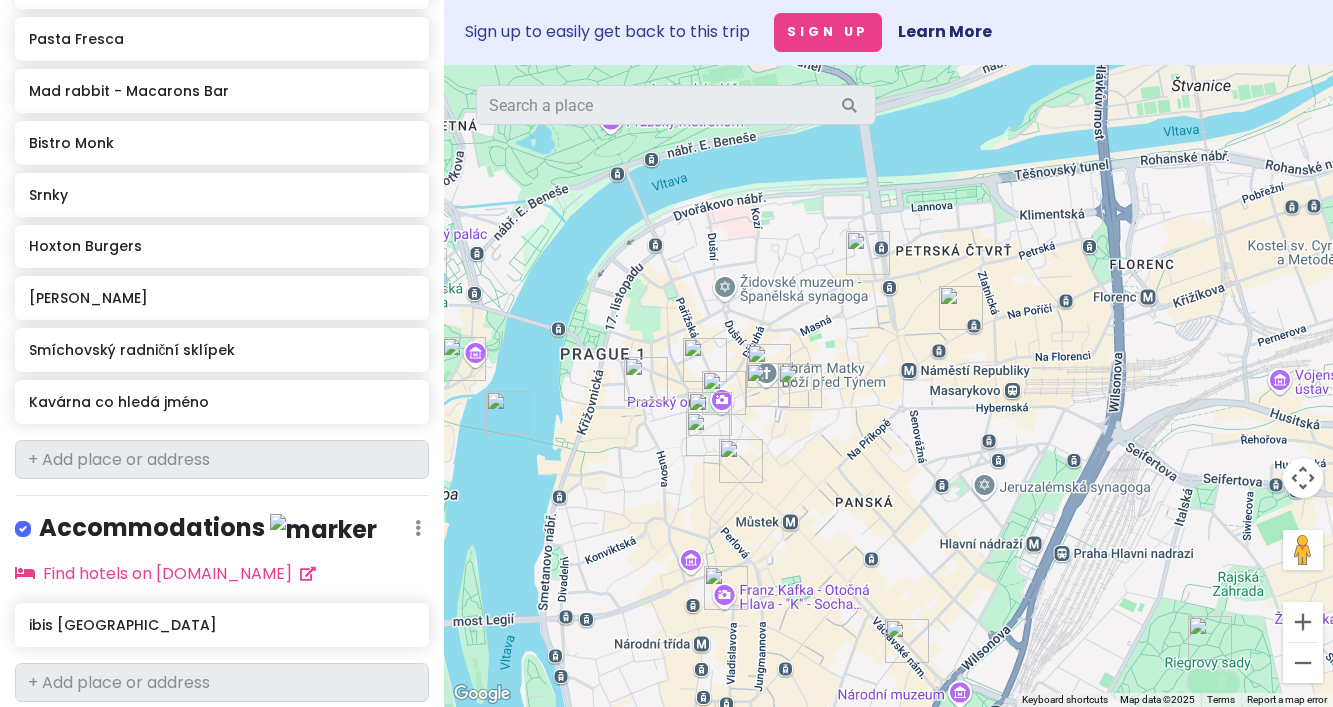 drag, startPoint x: 903, startPoint y: 292, endPoint x: 888, endPoint y: 463, distance: 171.65663 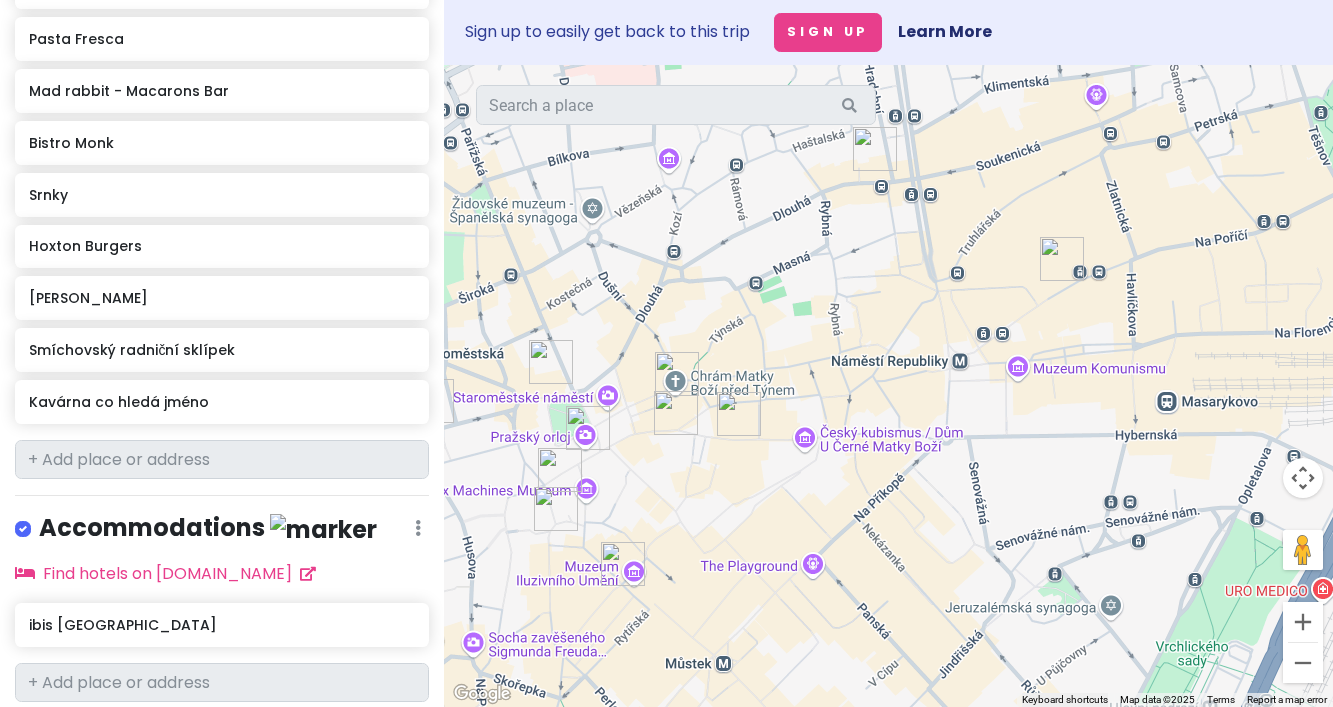 click at bounding box center [677, 374] 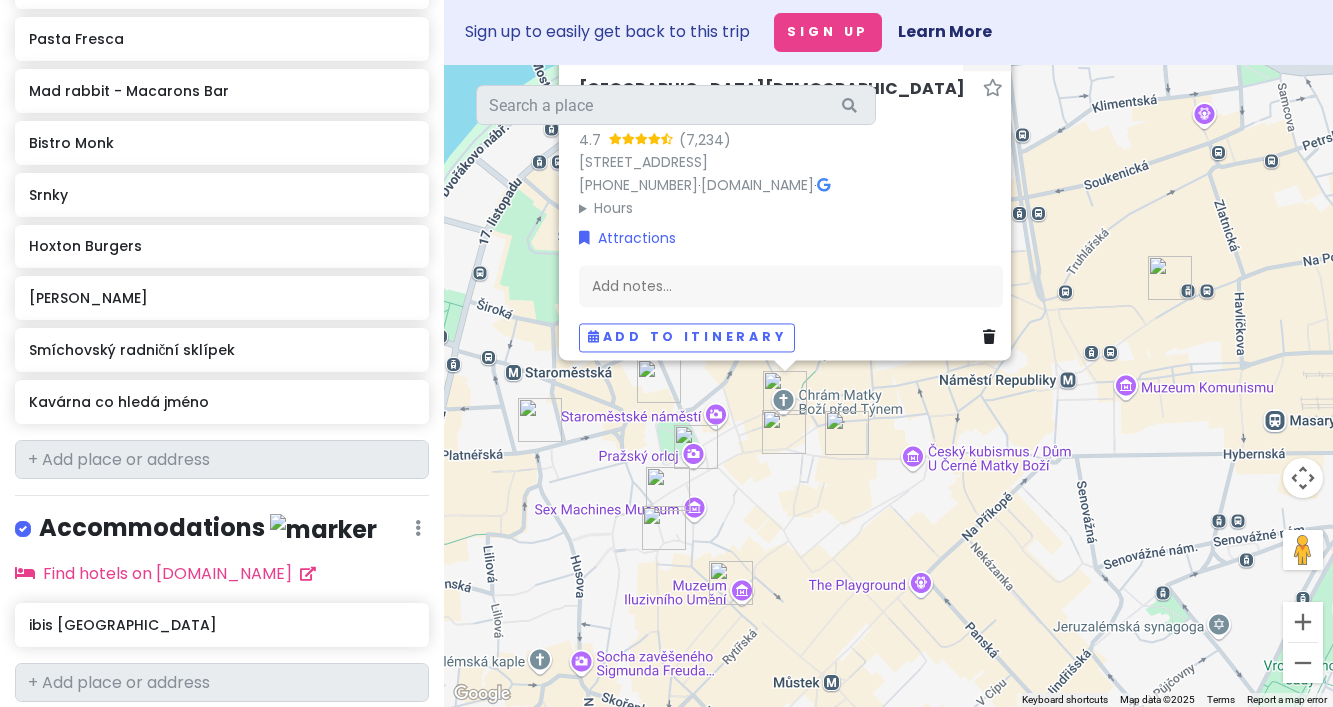 drag, startPoint x: 775, startPoint y: 631, endPoint x: 824, endPoint y: 526, distance: 115.87062 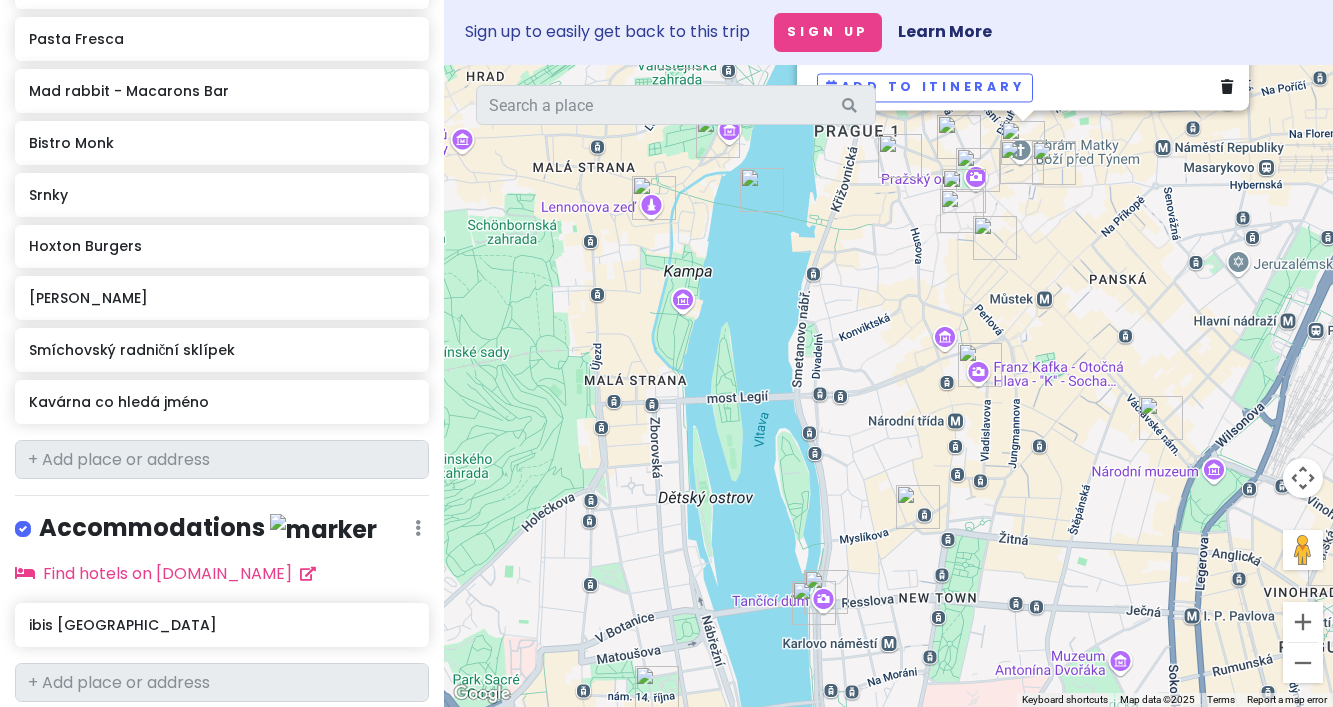drag, startPoint x: 701, startPoint y: 566, endPoint x: 876, endPoint y: 303, distance: 315.9019 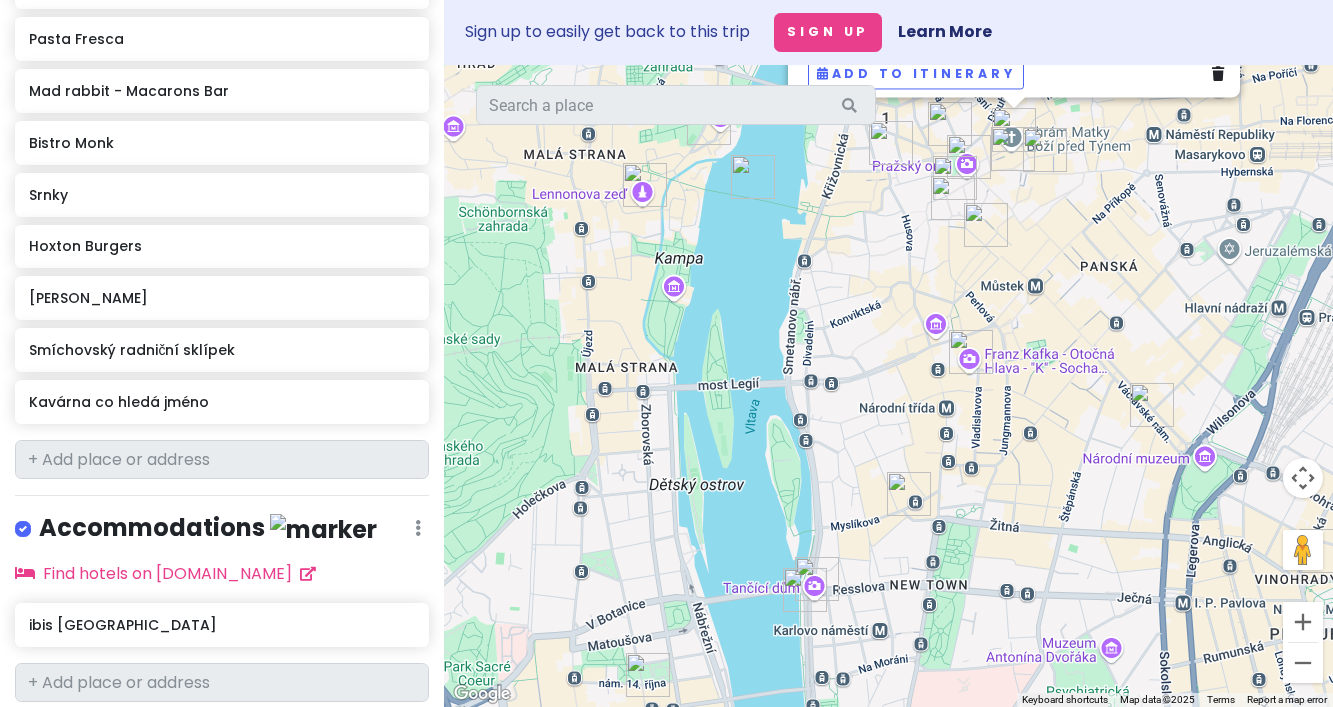 click at bounding box center [805, 590] 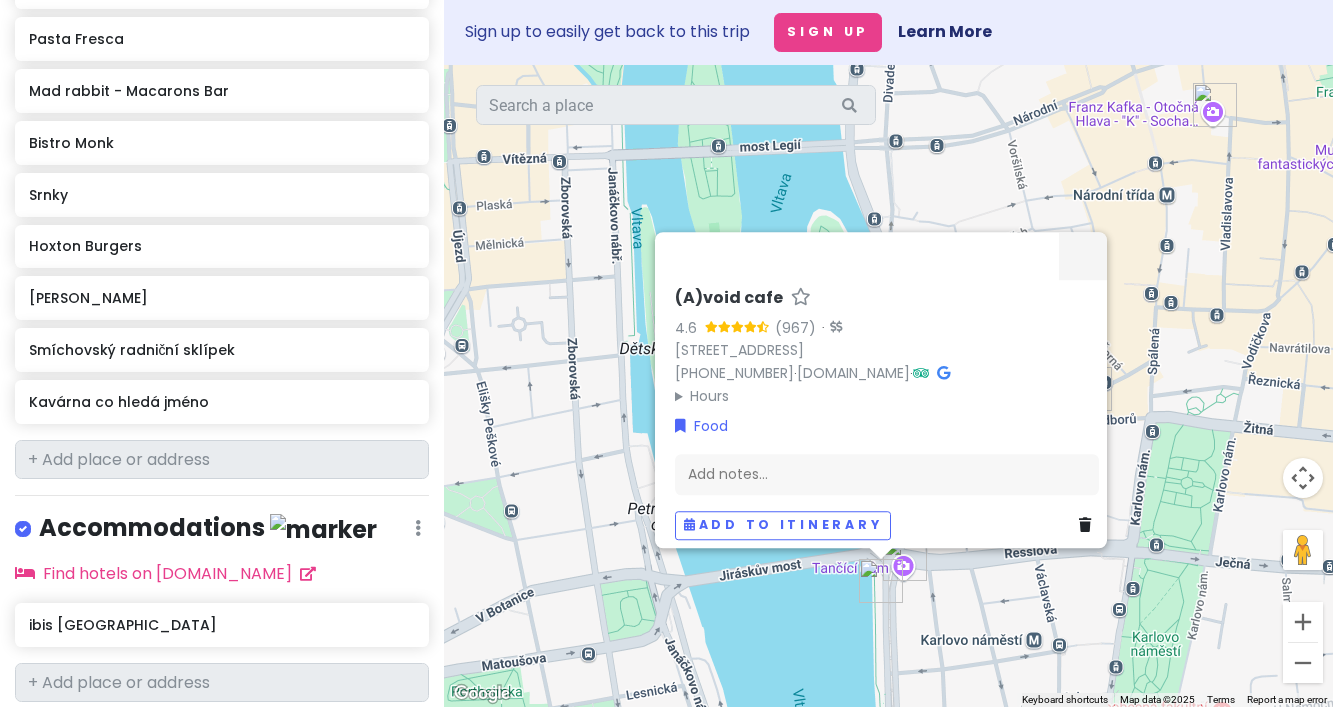 click at bounding box center [905, 559] 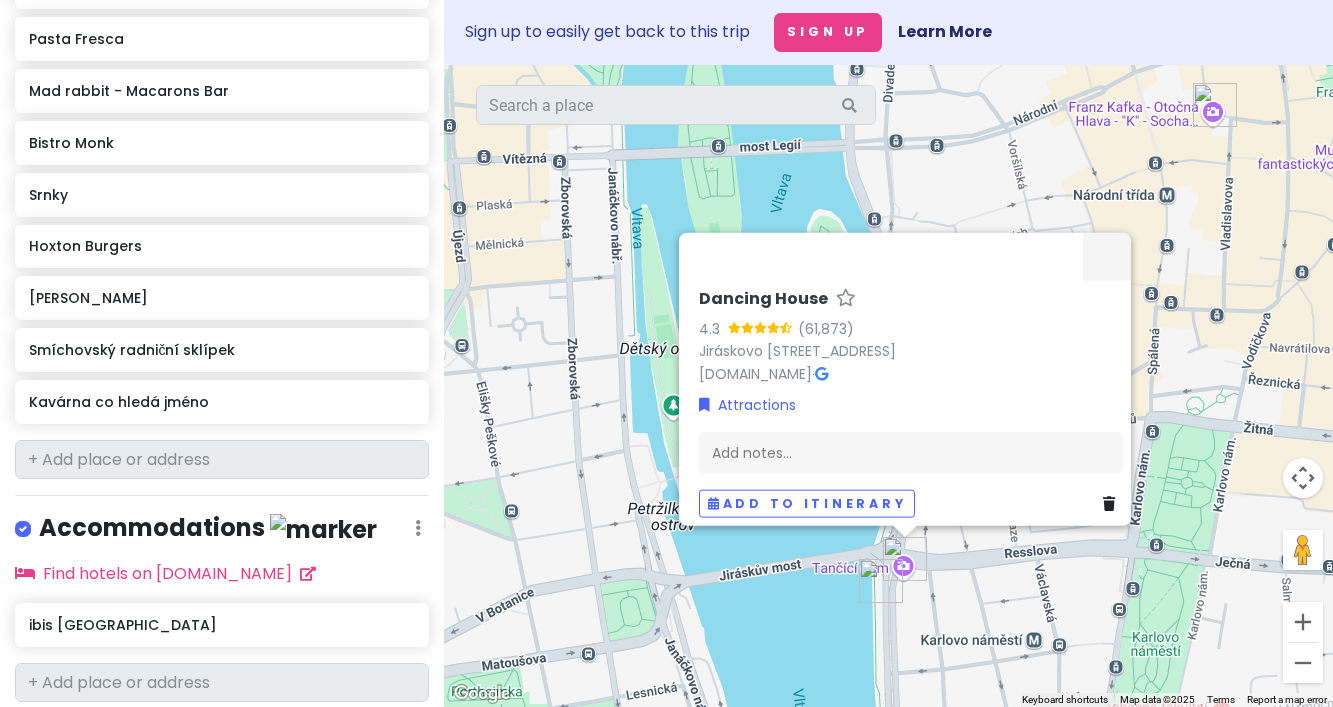 click at bounding box center [905, 559] 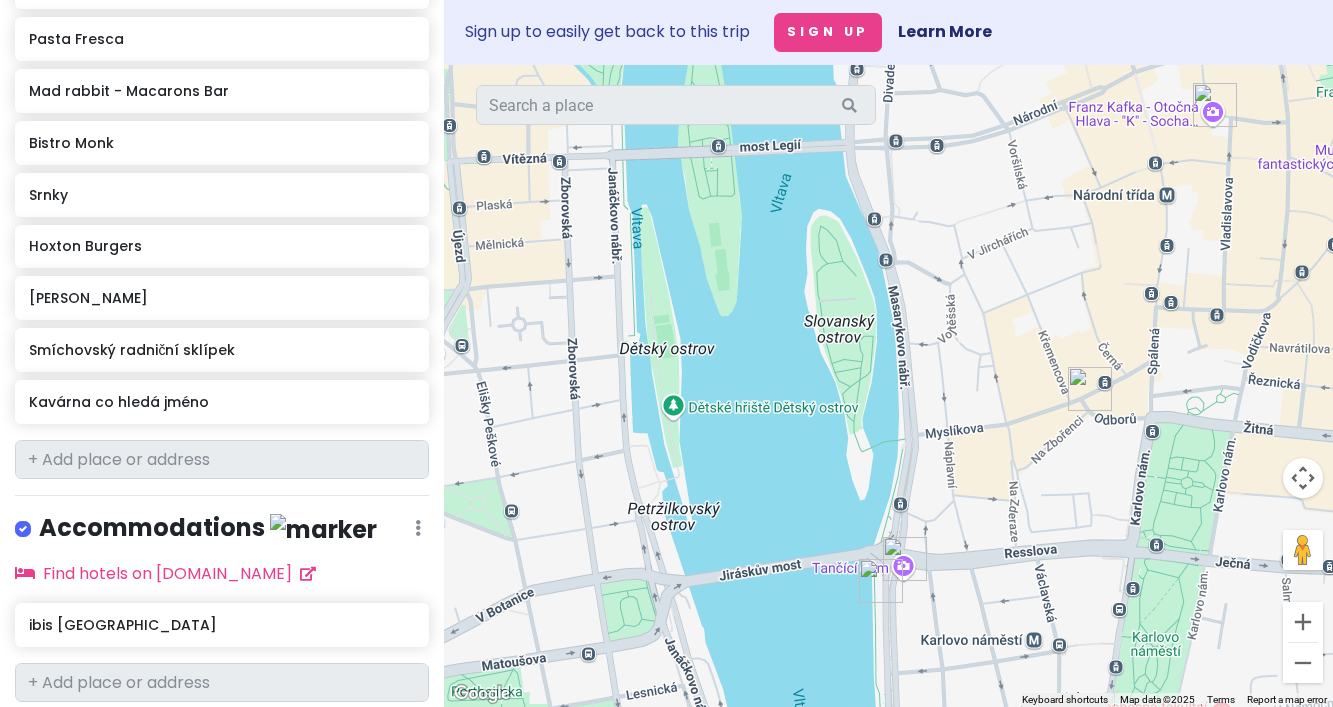 click at bounding box center [1090, 389] 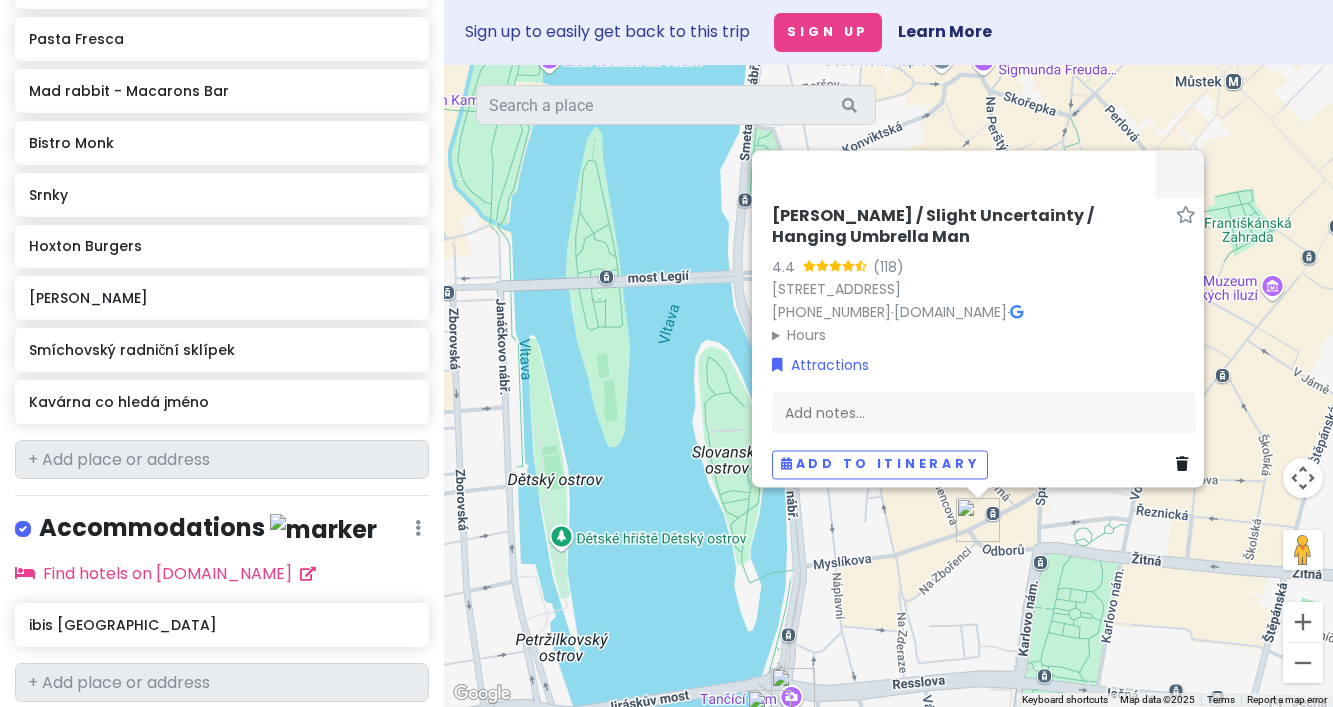 drag, startPoint x: 1118, startPoint y: 483, endPoint x: 1048, endPoint y: 503, distance: 72.8011 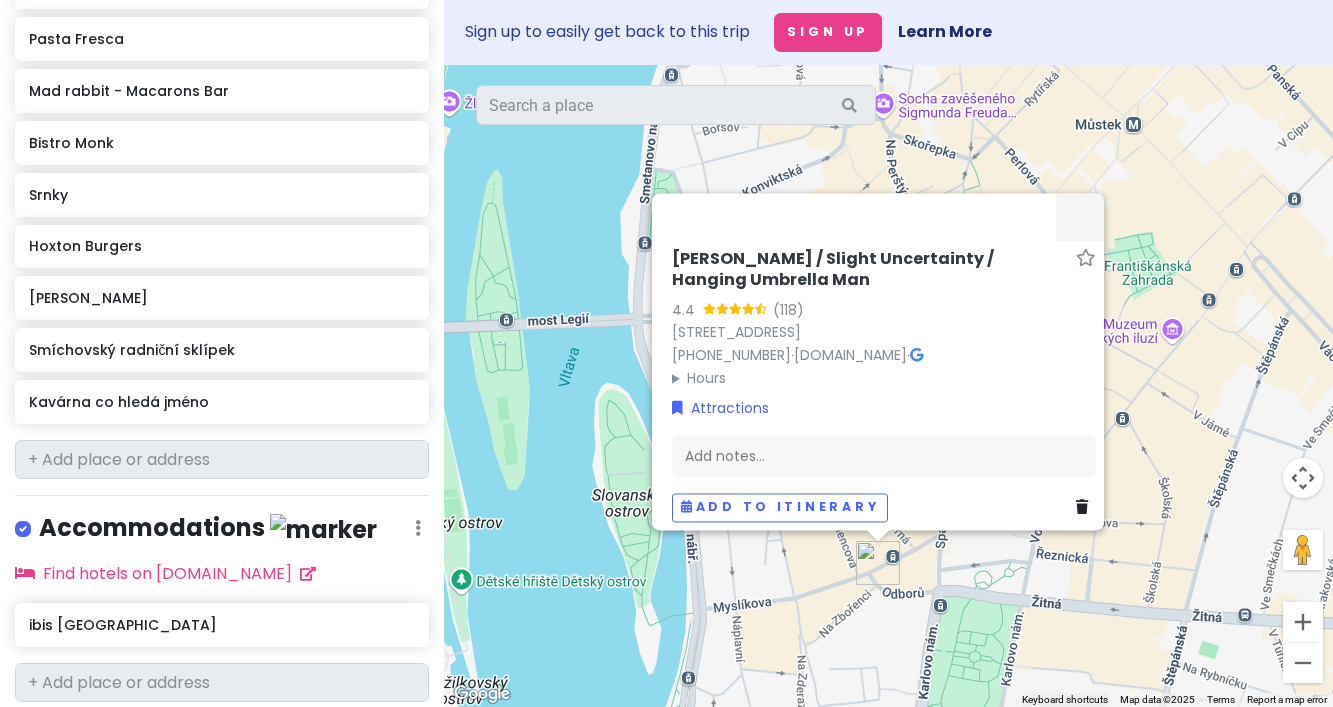 drag, startPoint x: 1030, startPoint y: 561, endPoint x: 945, endPoint y: 605, distance: 95.71311 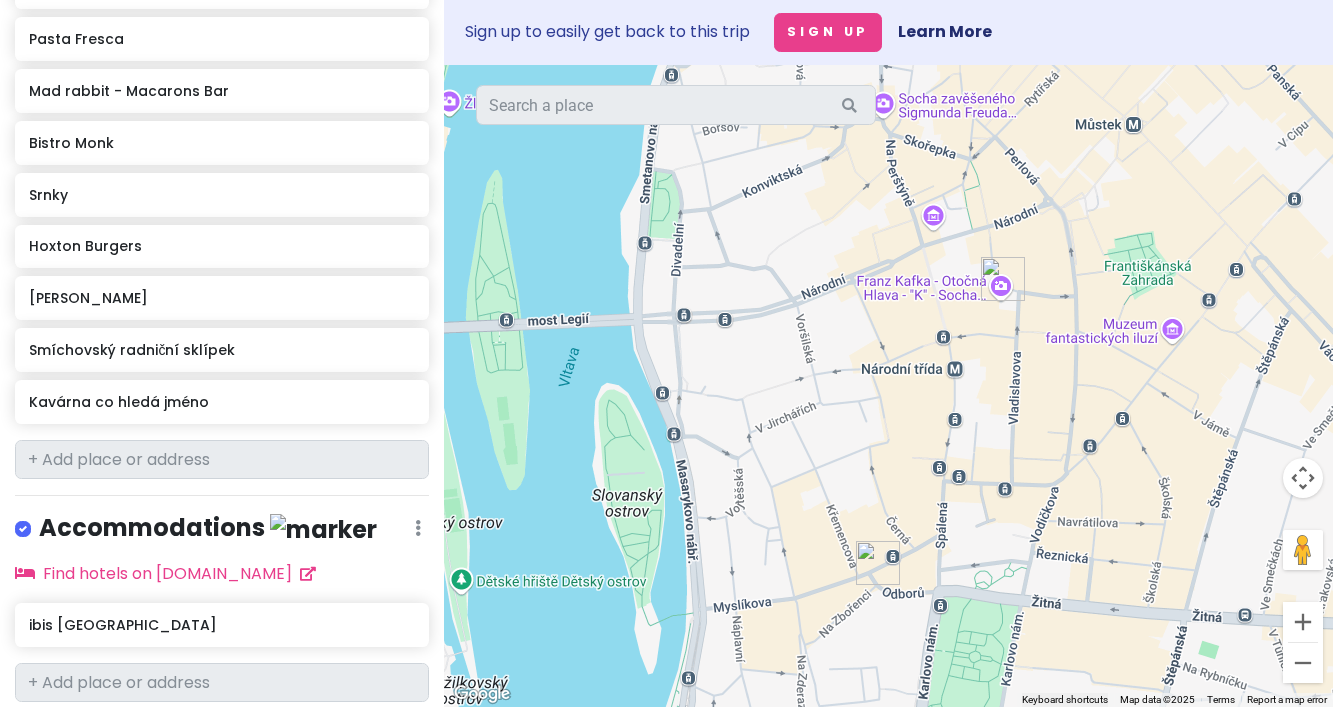 drag, startPoint x: 1049, startPoint y: 319, endPoint x: 1024, endPoint y: 331, distance: 27.730848 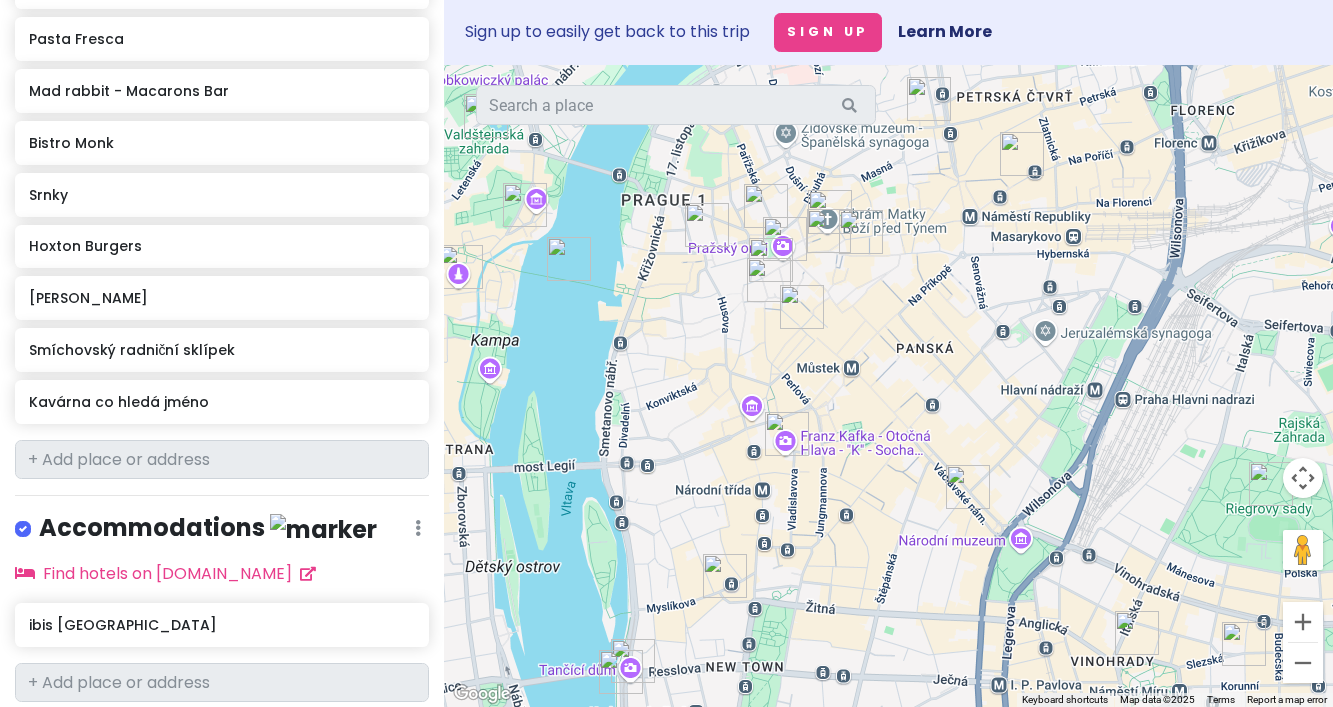 click at bounding box center [968, 487] 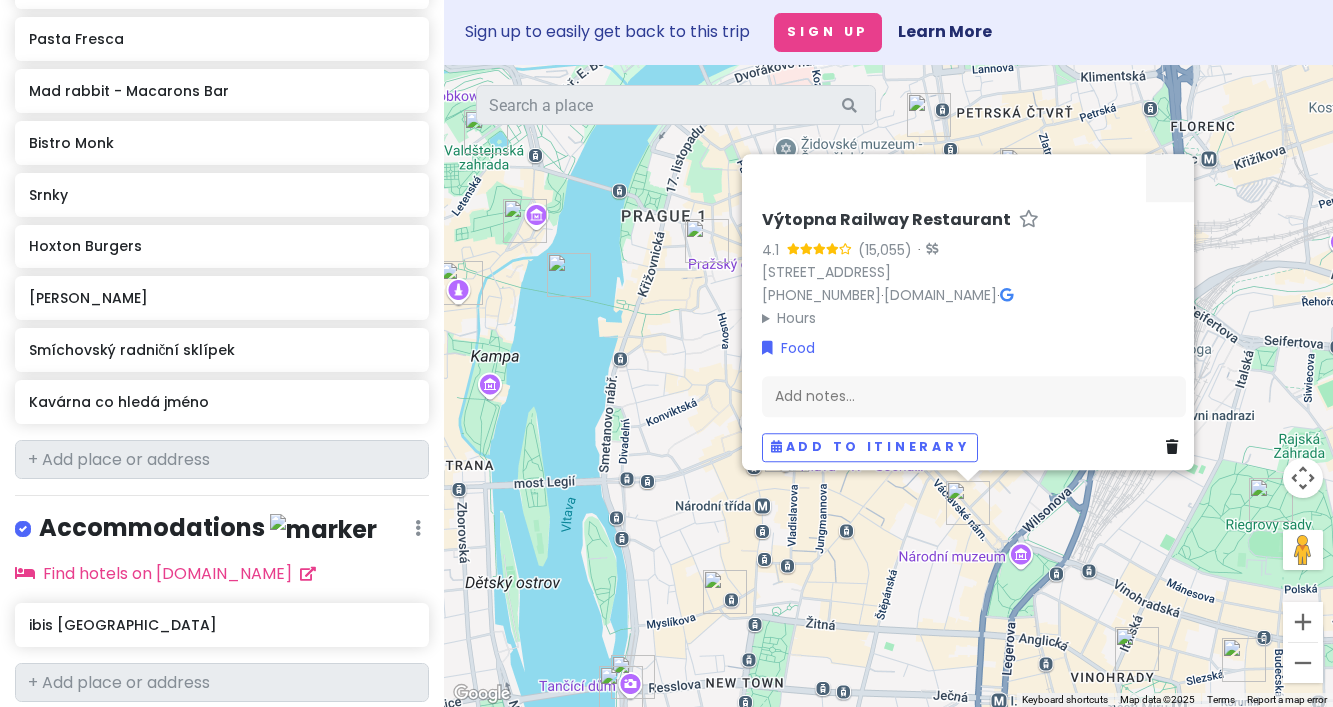 click on "Výtopna Railway Restaurant" at bounding box center [886, 220] 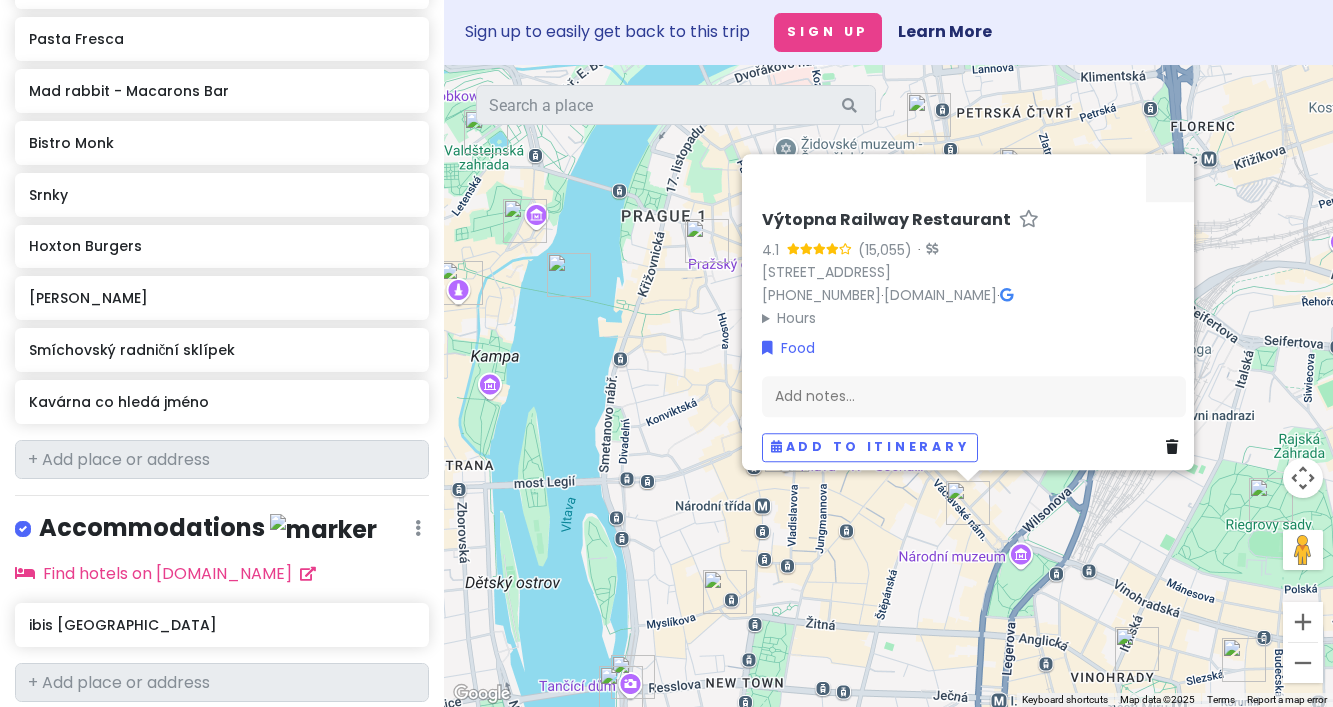 click on "Výtopna Railway Restaurant 4.1        (15,055)    ·    [STREET_ADDRESS] [PHONE_NUMBER]   ·   [DOMAIN_NAME]   ·   Hours [DATE]  11:00 am – 12:00 am [DATE]  11:00 am – 12:00 am [DATE]  11:00 am – 12:00 am [DATE]  11:00 am – 12:00 am [DATE]  11:00 am – 12:00 am [DATE]  11:00 am – 12:00 am [DATE]  11:00 am – 12:00 am Food Add notes...  Add to itinerary" at bounding box center (888, 386) 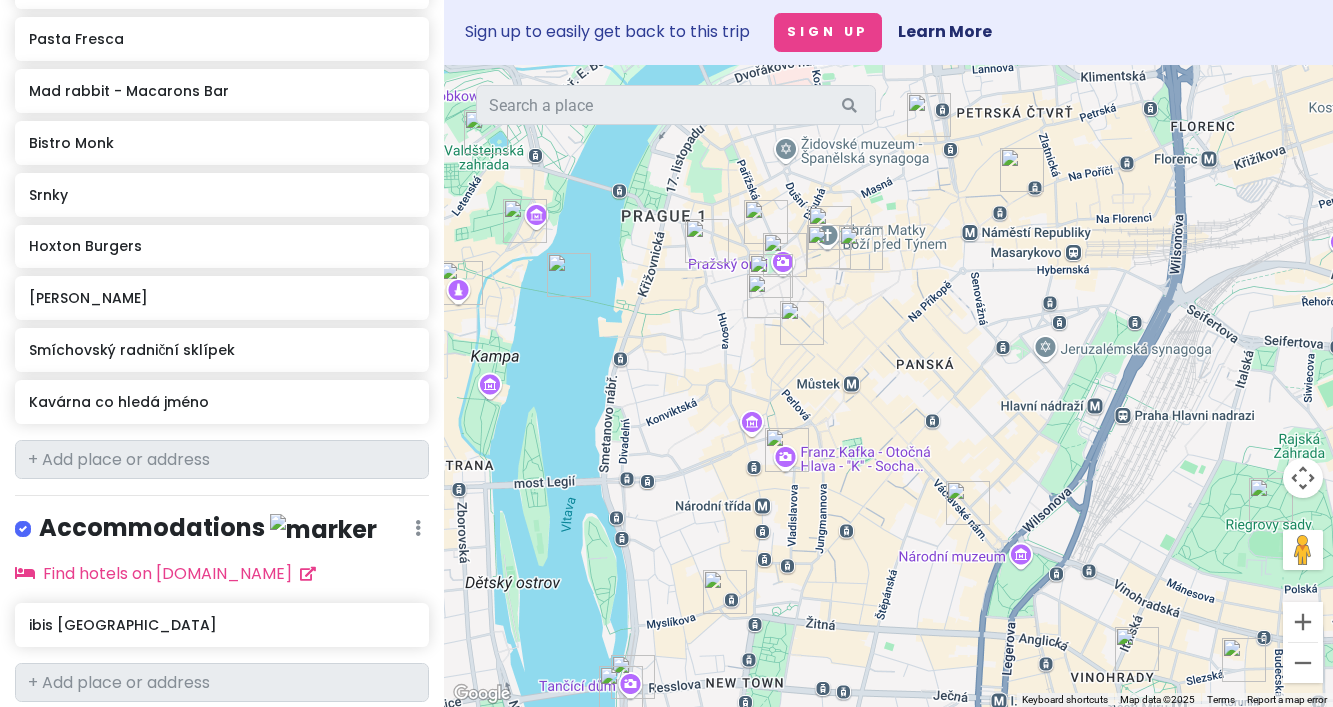click at bounding box center (968, 503) 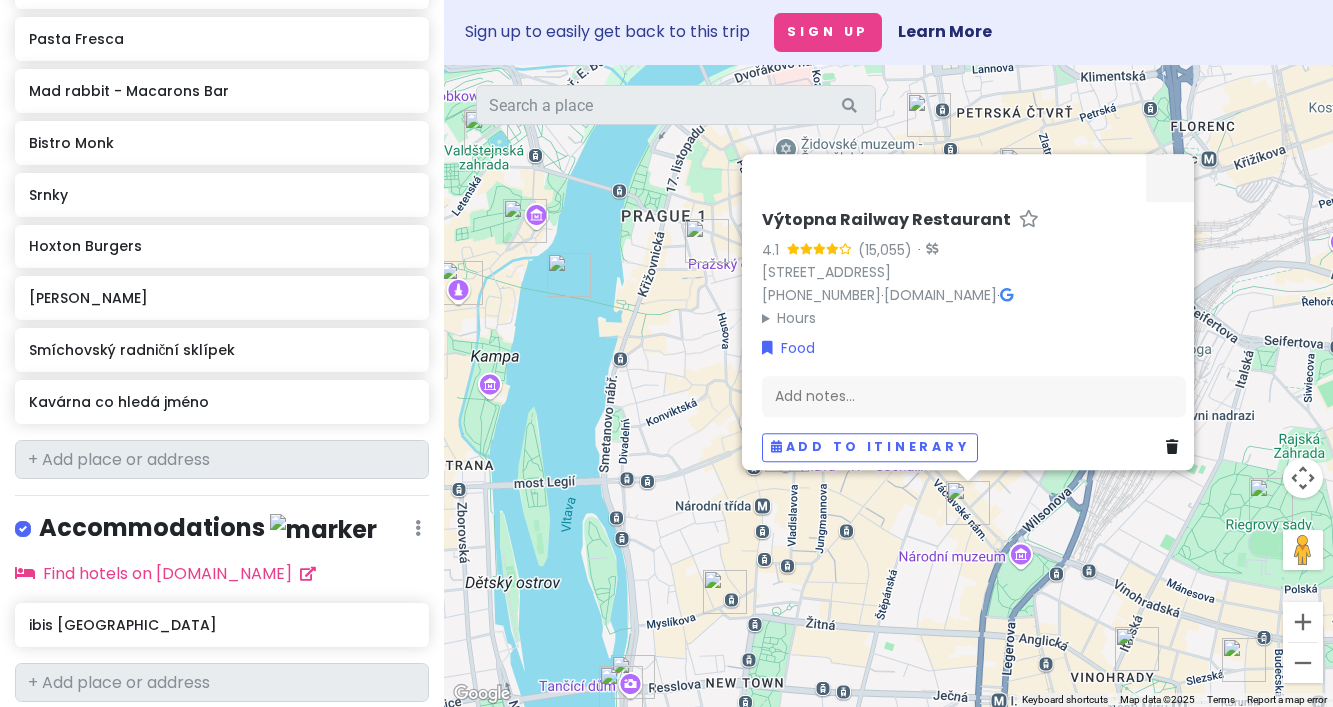 click on "Výtopna Railway Restaurant" at bounding box center [886, 220] 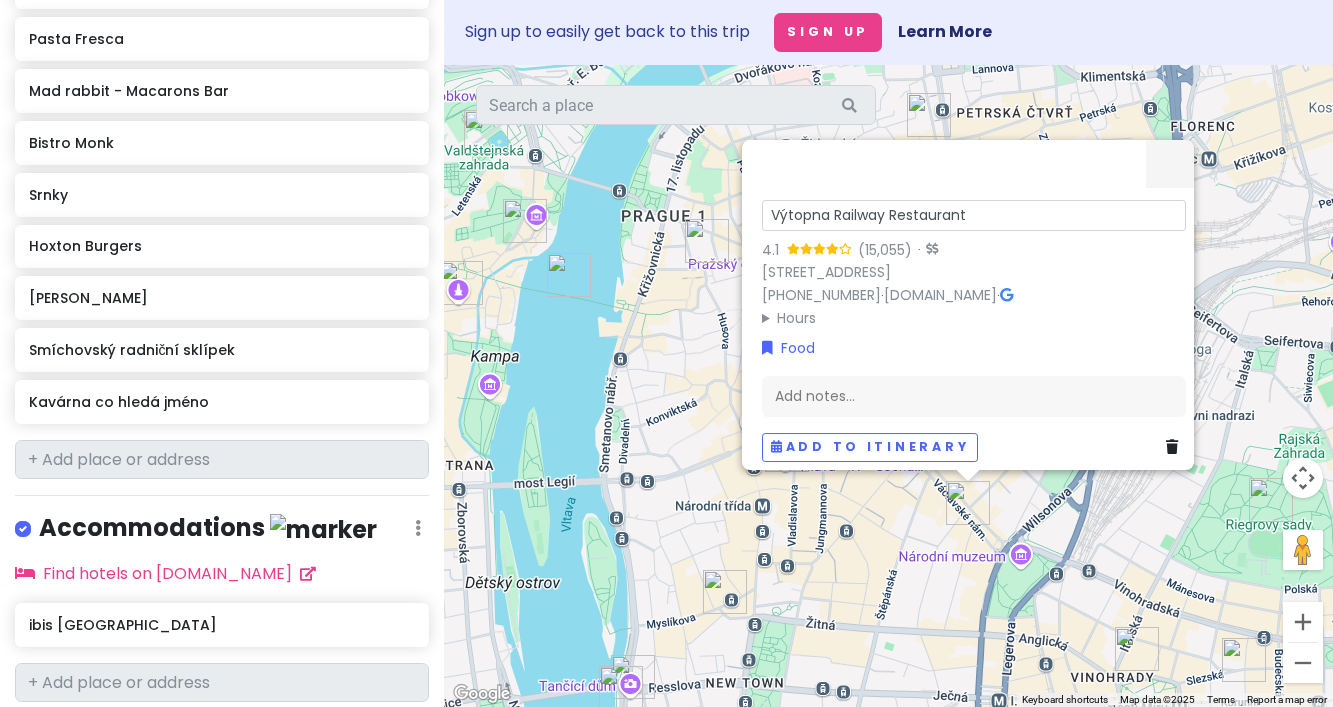 drag, startPoint x: 967, startPoint y: 183, endPoint x: 678, endPoint y: 181, distance: 289.00693 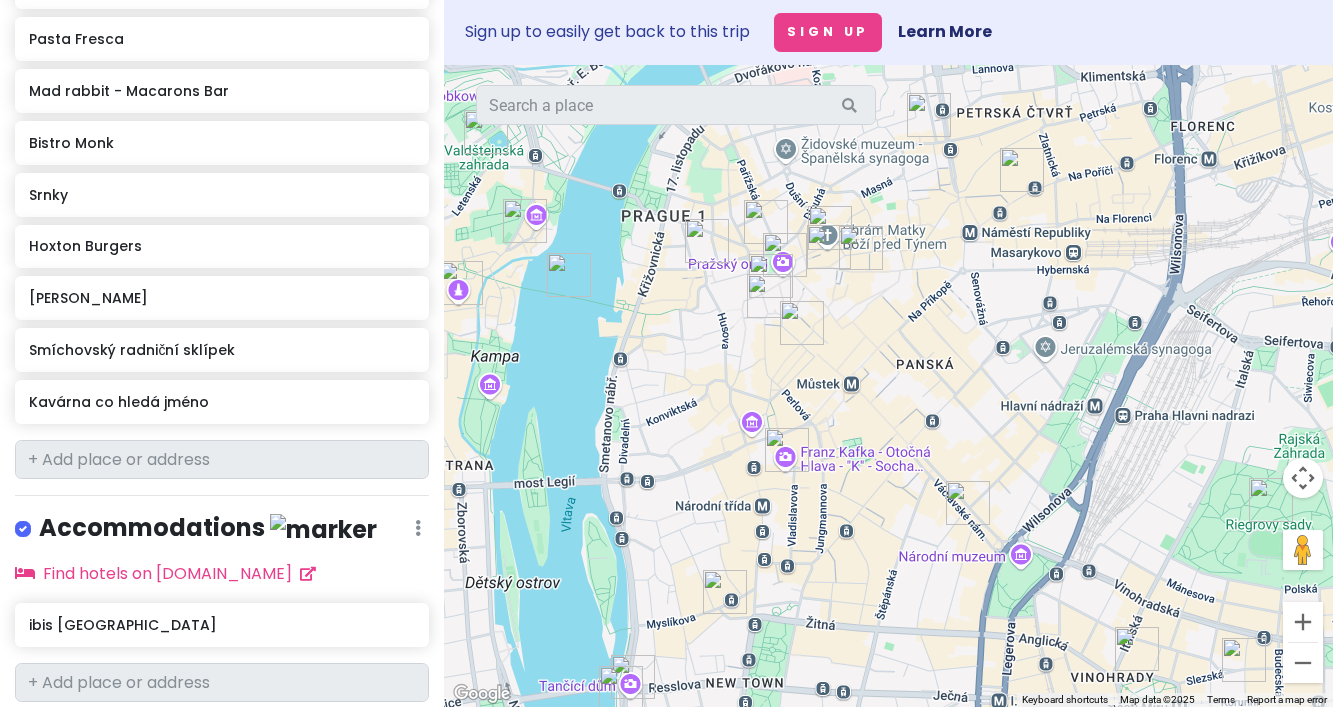 click at bounding box center [968, 503] 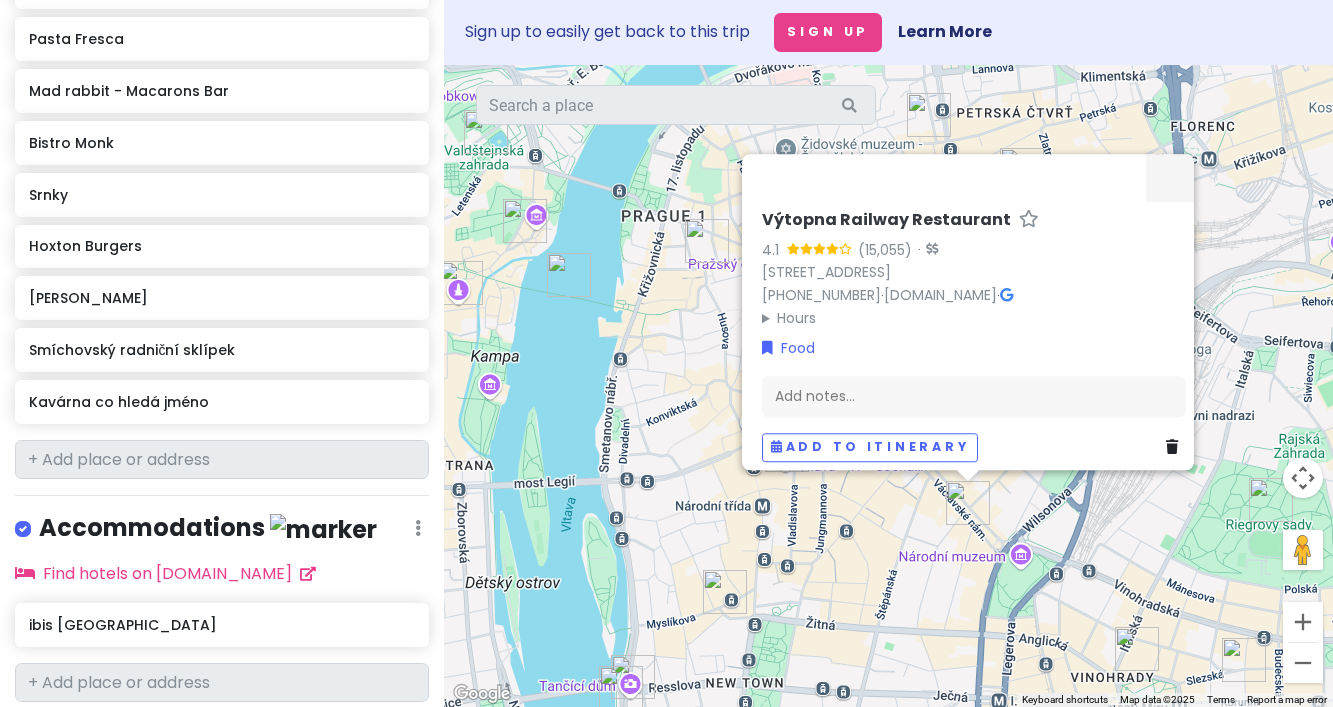 click on "Výtopna Railway Restaurant" at bounding box center [886, 220] 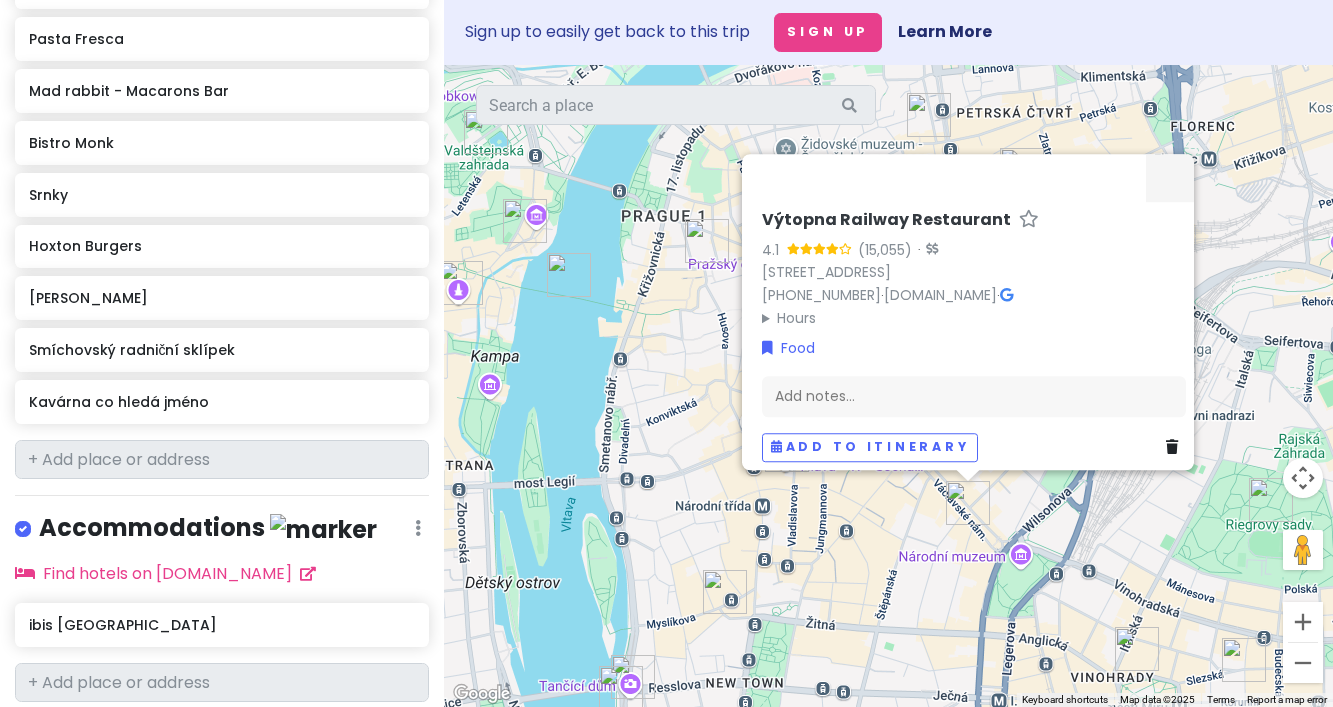 click on "Food" at bounding box center (974, 349) 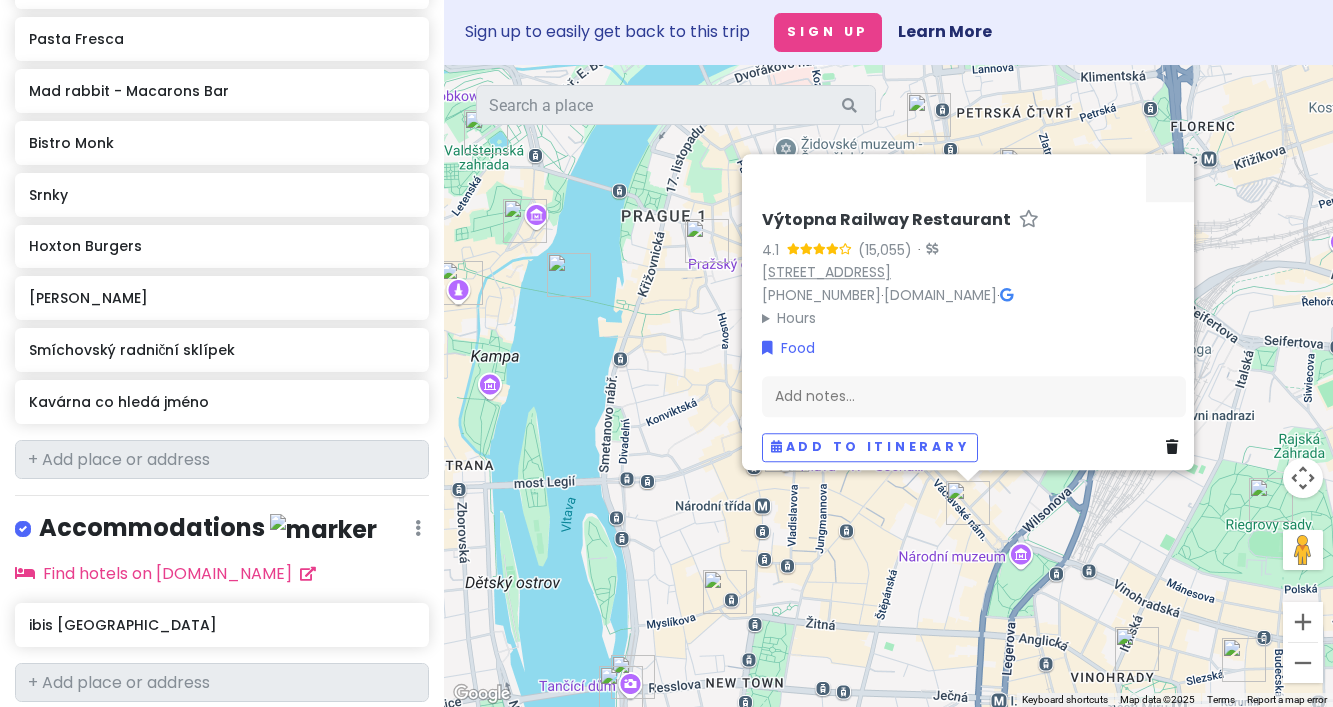 click on "[STREET_ADDRESS]" at bounding box center (826, 273) 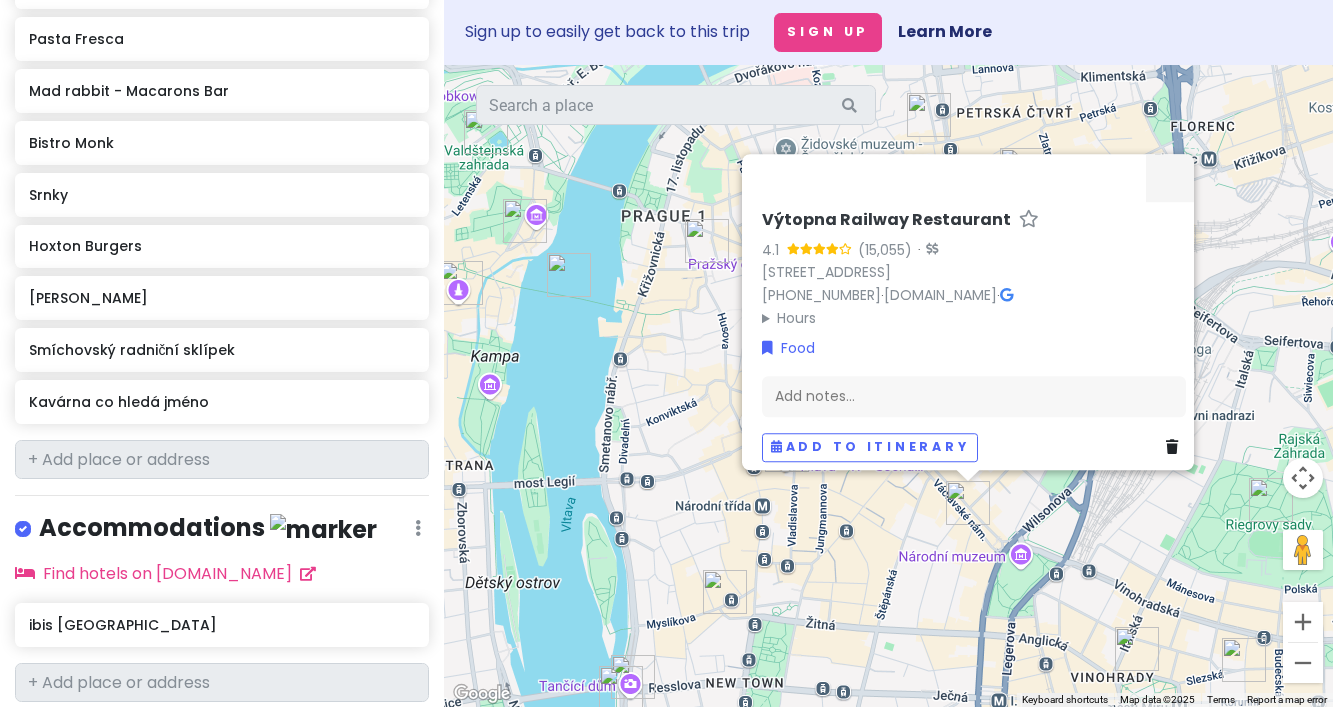 click on "Výtopna Railway Restaurant 4.1        (15,055)    ·    [STREET_ADDRESS] [PHONE_NUMBER]   ·   [DOMAIN_NAME]   ·   Hours [DATE]  11:00 am – 12:00 am [DATE]  11:00 am – 12:00 am [DATE]  11:00 am – 12:00 am [DATE]  11:00 am – 12:00 am [DATE]  11:00 am – 12:00 am [DATE]  11:00 am – 12:00 am [DATE]  11:00 am – 12:00 am Food Add notes...  Add to itinerary" at bounding box center [888, 386] 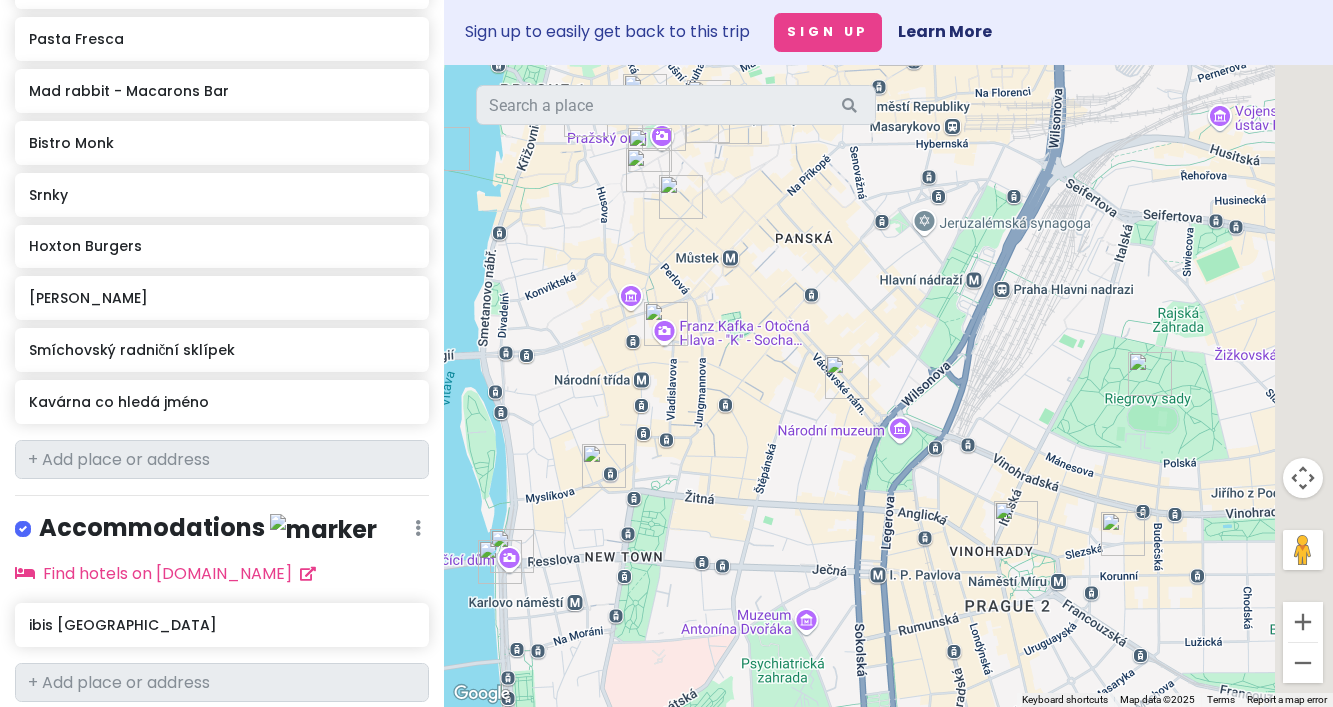drag, startPoint x: 977, startPoint y: 522, endPoint x: 842, endPoint y: 387, distance: 190.91884 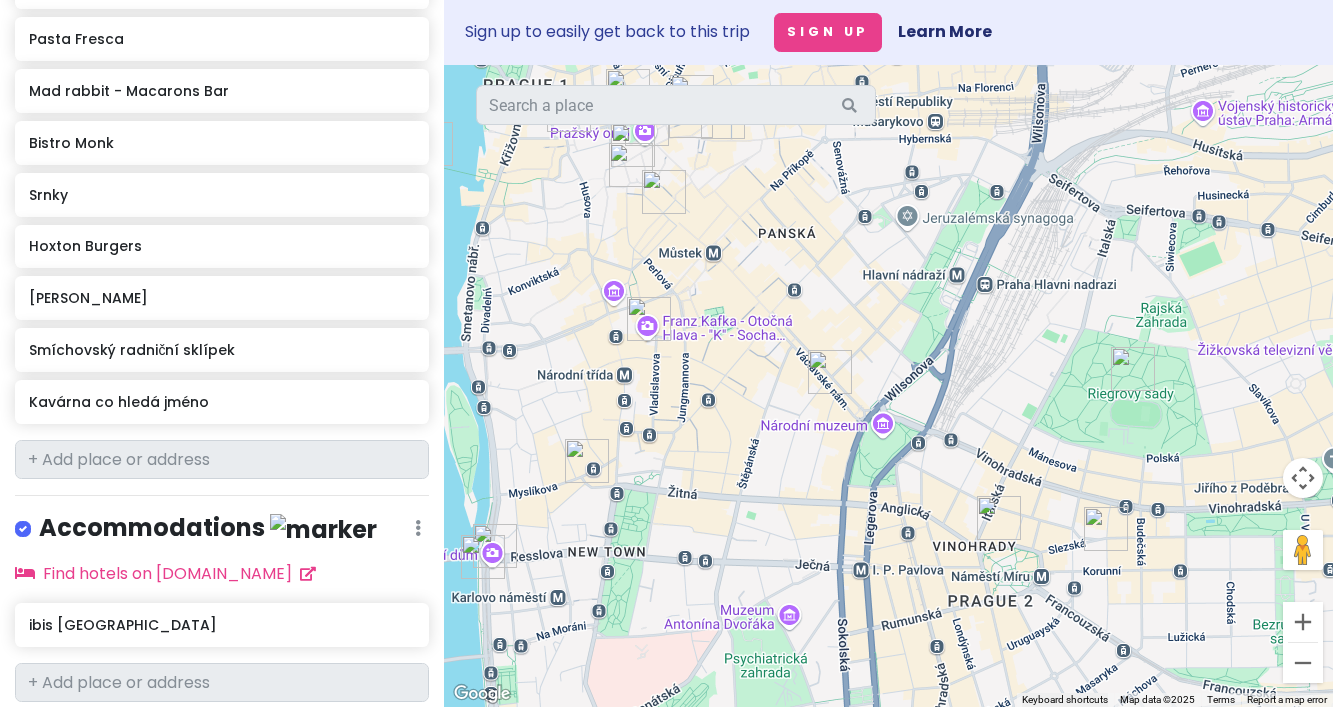 click at bounding box center [1133, 369] 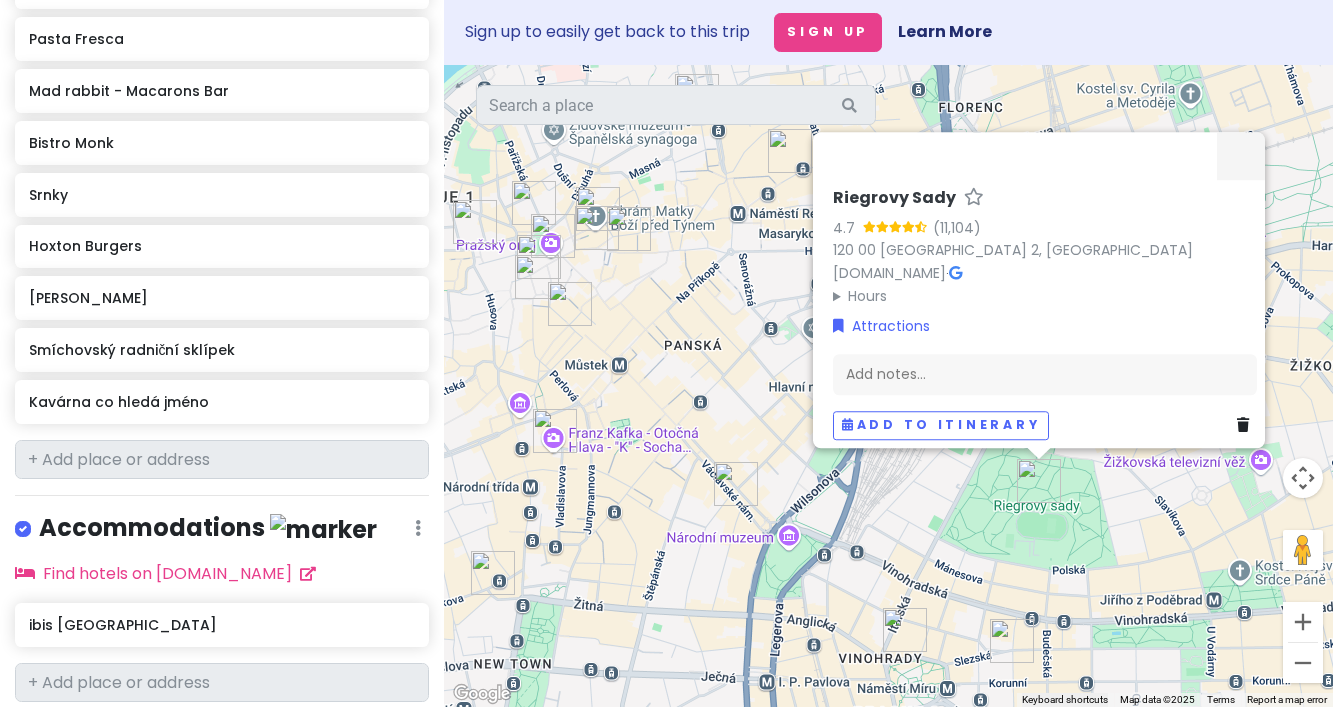 click on "Riegrovy Sady" at bounding box center [894, 198] 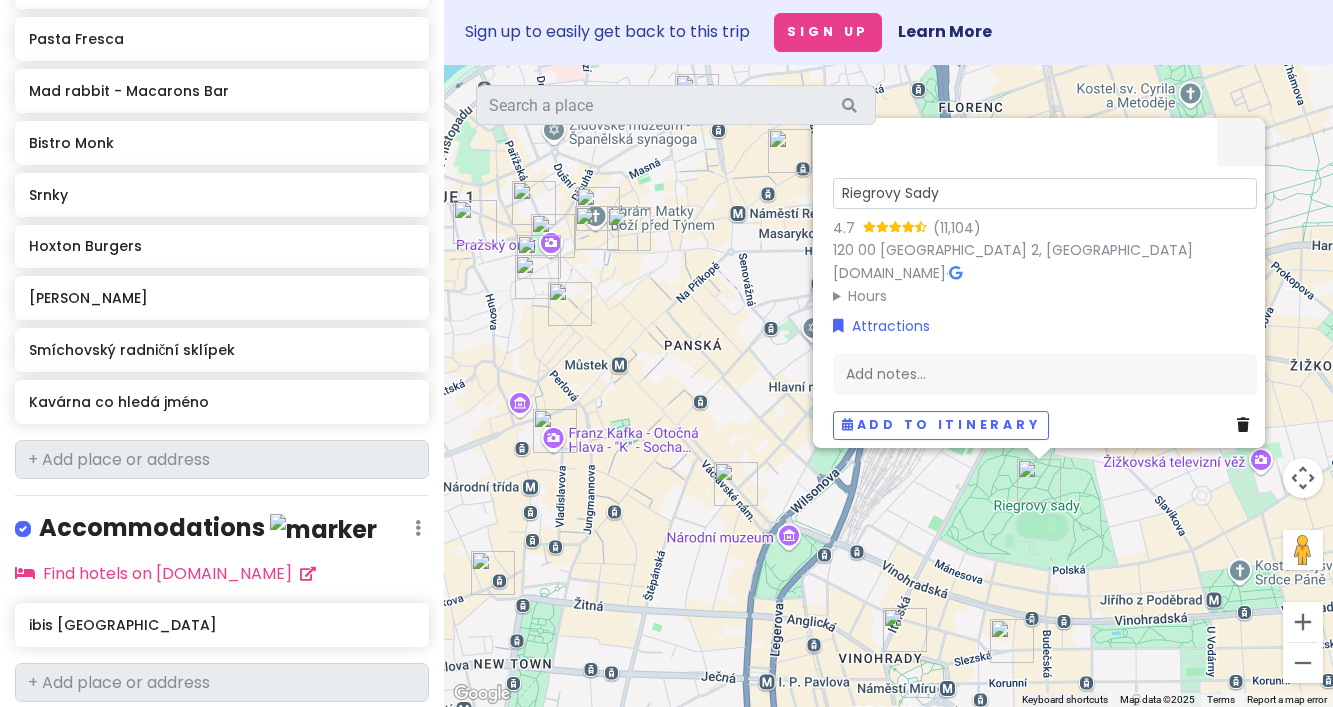 click on "Riegrovy Sady 4.7        (11,104) 120 00 [GEOGRAPHIC_DATA] 2, [GEOGRAPHIC_DATA] [DOMAIN_NAME]   ·   Hours [DATE]  Open 24 hours [DATE]  Open 24 hours [DATE]  Open 24 hours [DATE]  Open 24 hours [DATE]  Open 24 hours [DATE]  Open 24 hours [DATE]  Open 24 hours Attractions Add notes...  Add to itinerary" at bounding box center (888, 386) 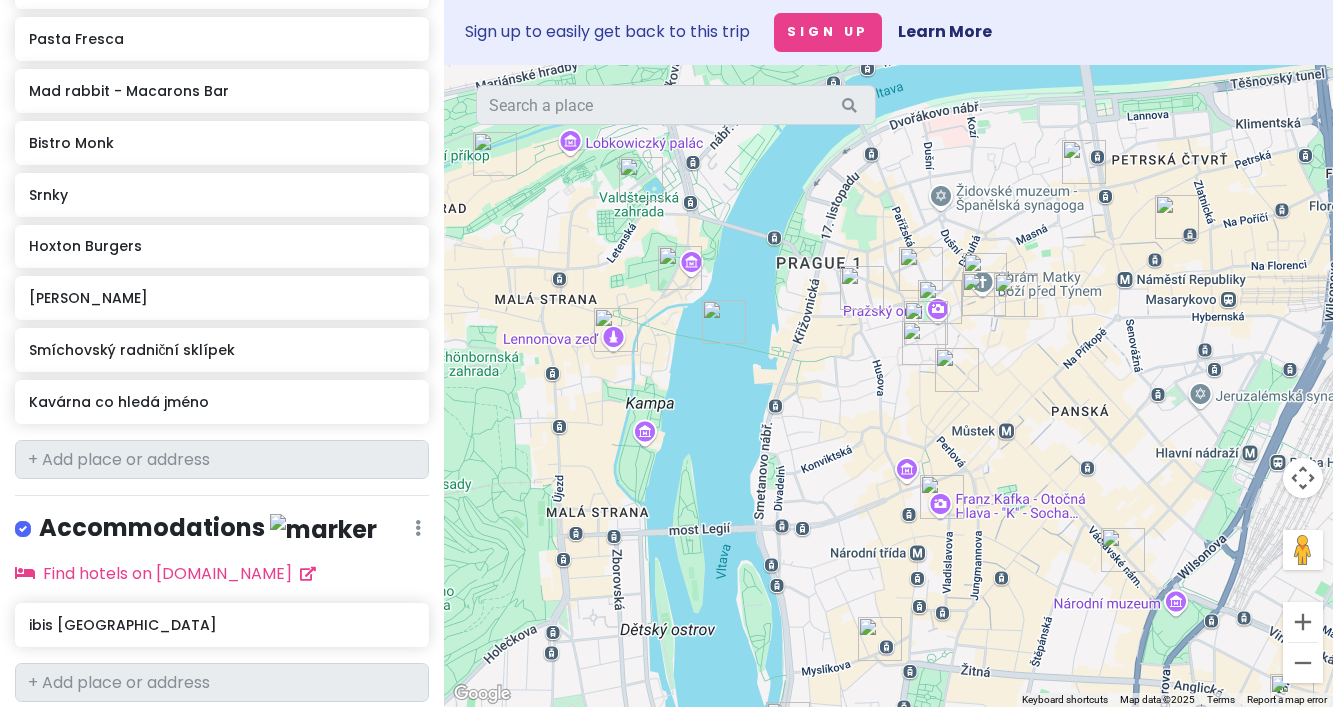 drag, startPoint x: 728, startPoint y: 342, endPoint x: 1120, endPoint y: 428, distance: 401.3228 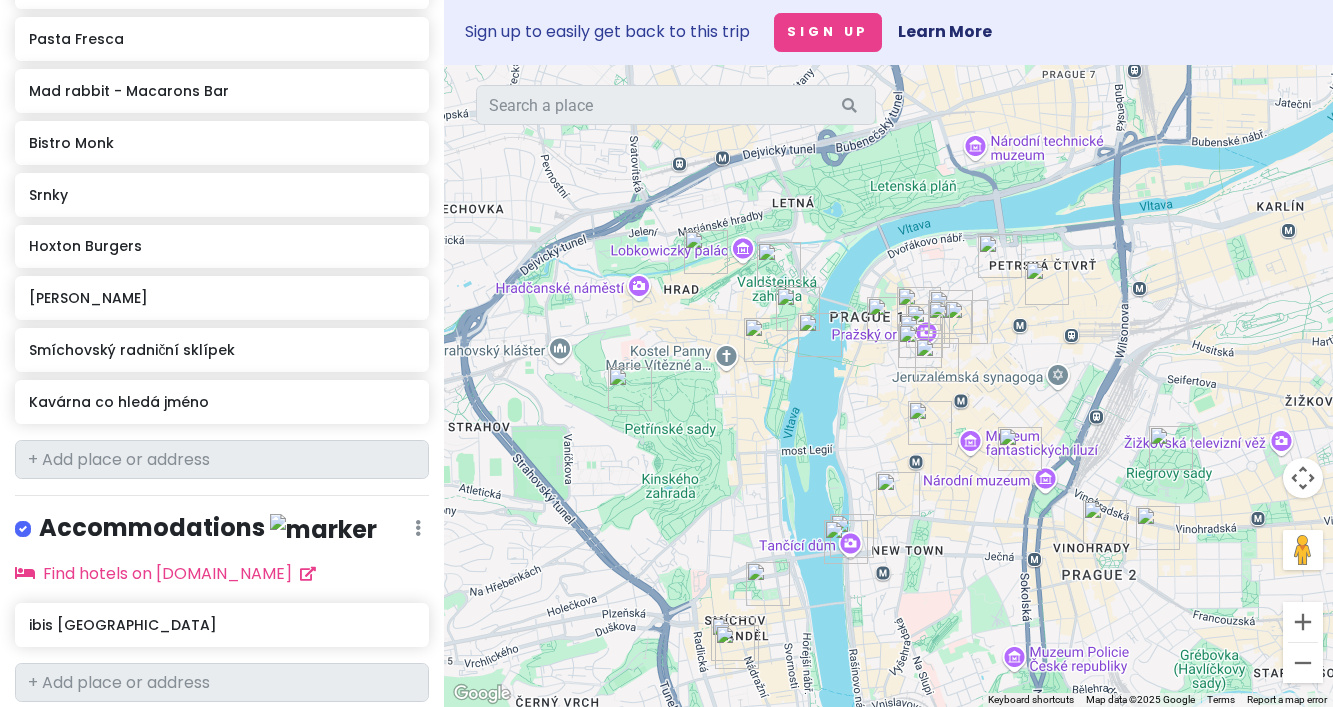drag, startPoint x: 534, startPoint y: 458, endPoint x: 691, endPoint y: 446, distance: 157.45793 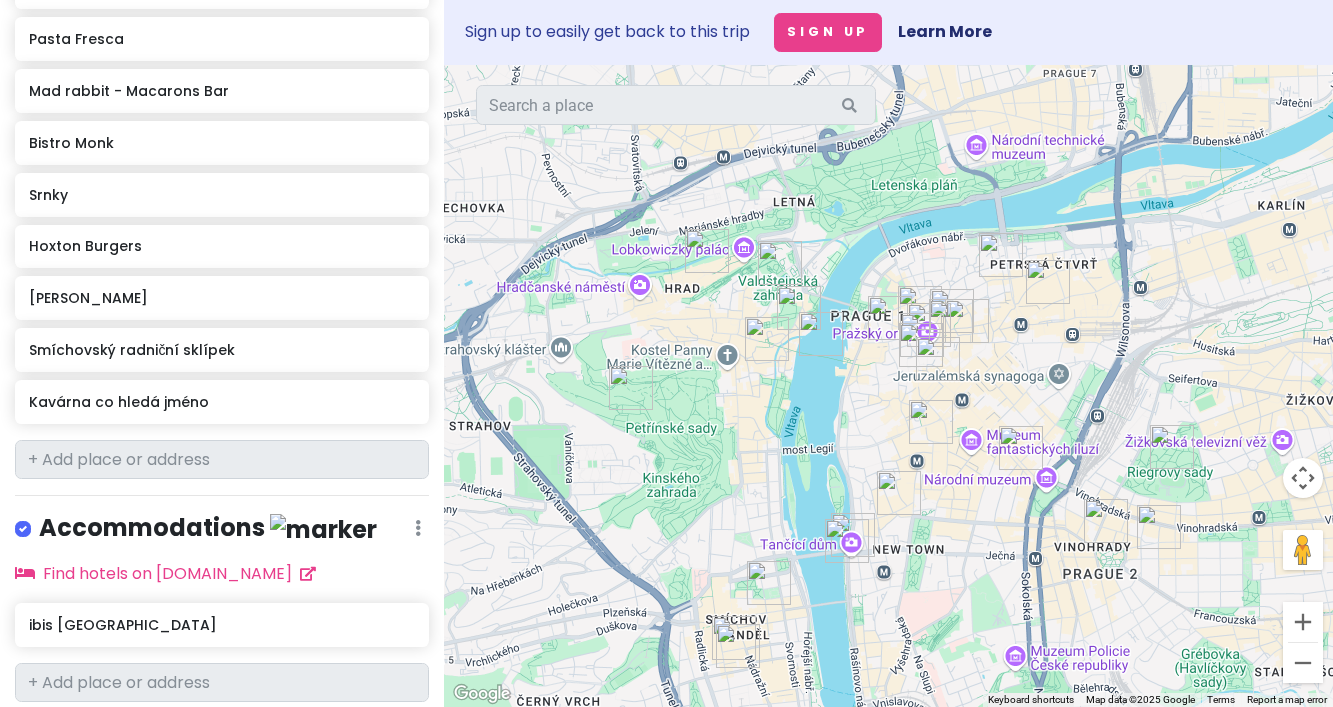 click at bounding box center [631, 388] 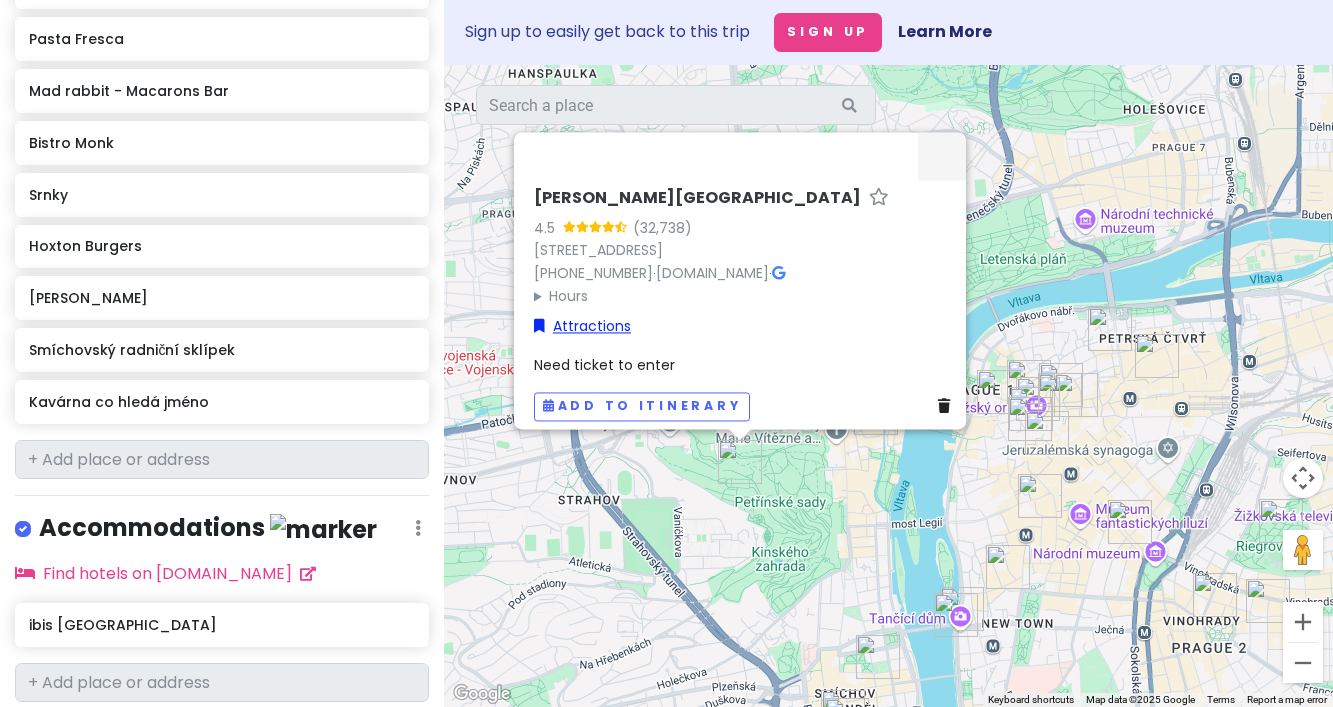 click on "Attractions" at bounding box center (582, 327) 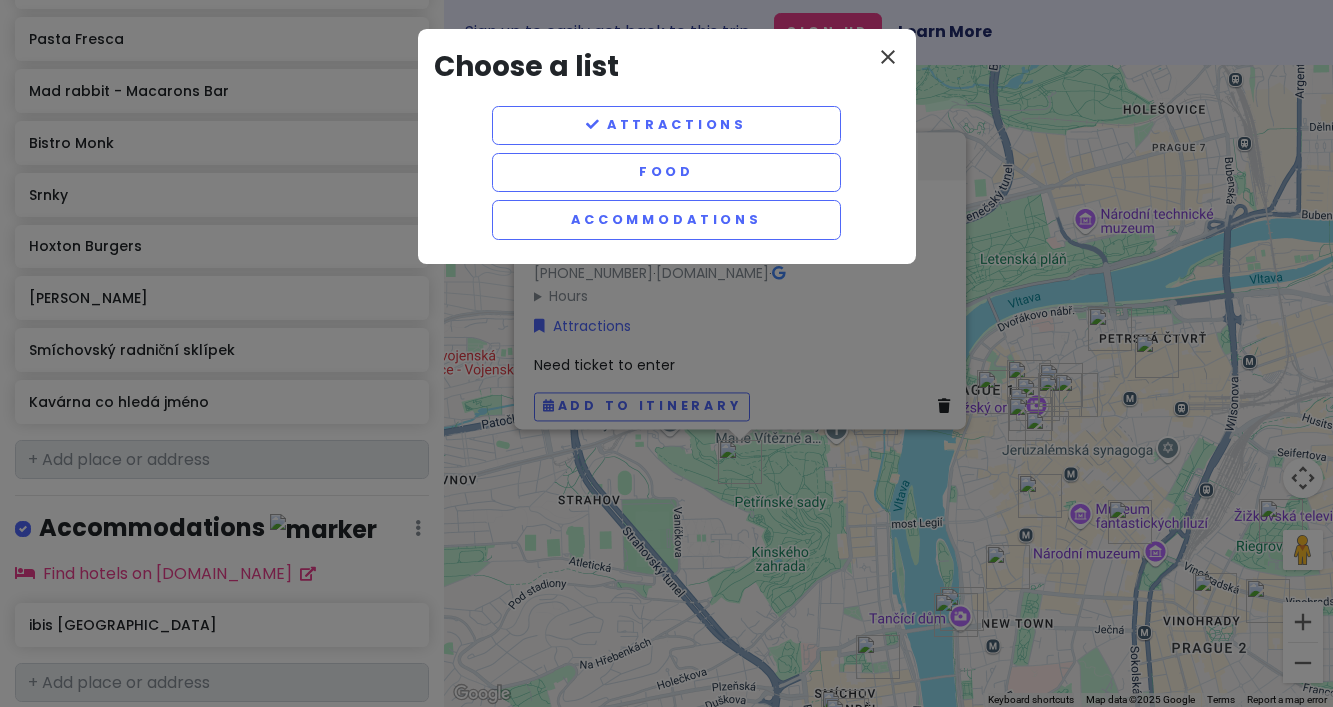 click on "close" at bounding box center [888, 57] 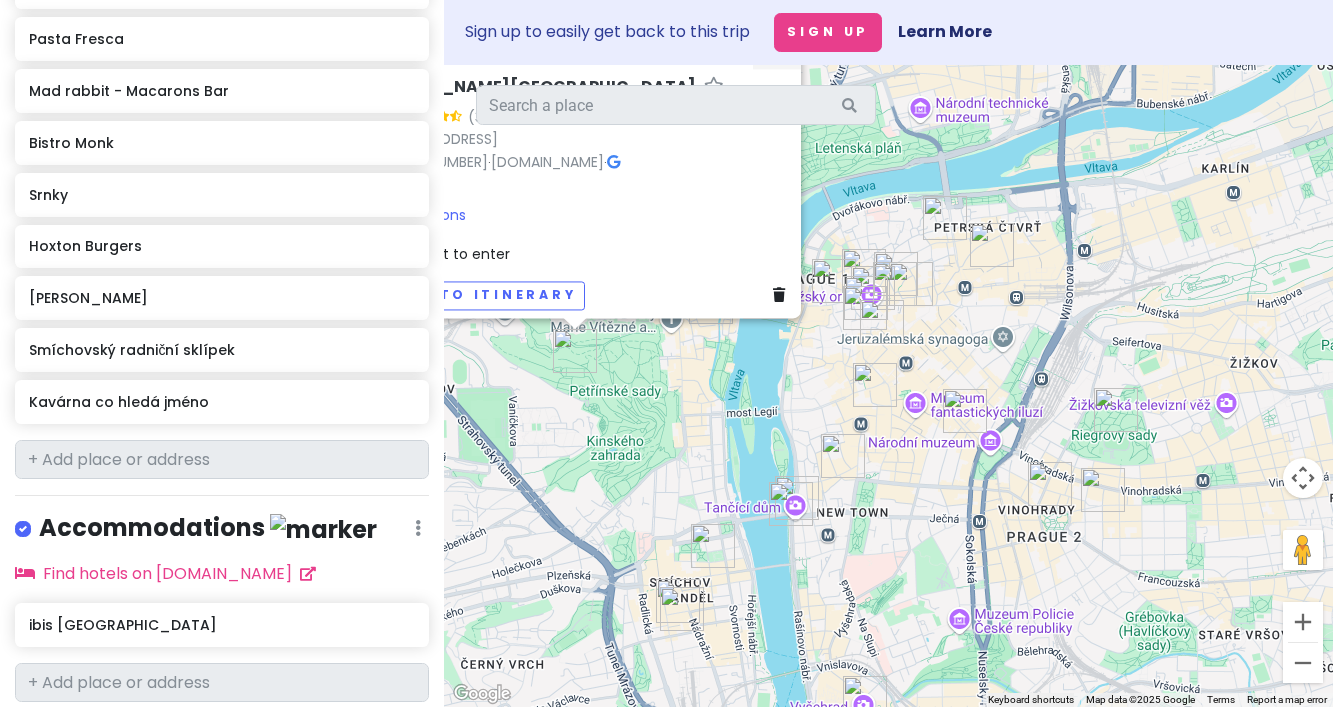 drag, startPoint x: 699, startPoint y: 558, endPoint x: 528, endPoint y: 445, distance: 204.96341 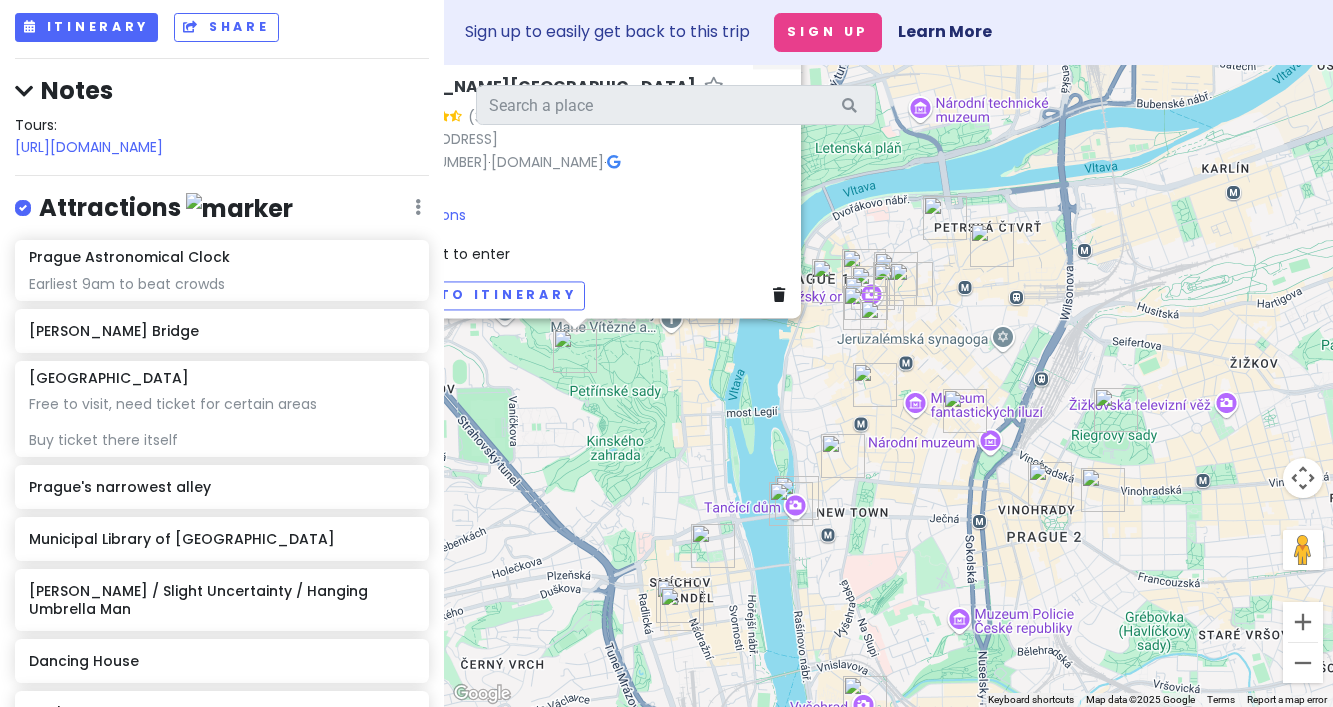 scroll, scrollTop: 111, scrollLeft: 0, axis: vertical 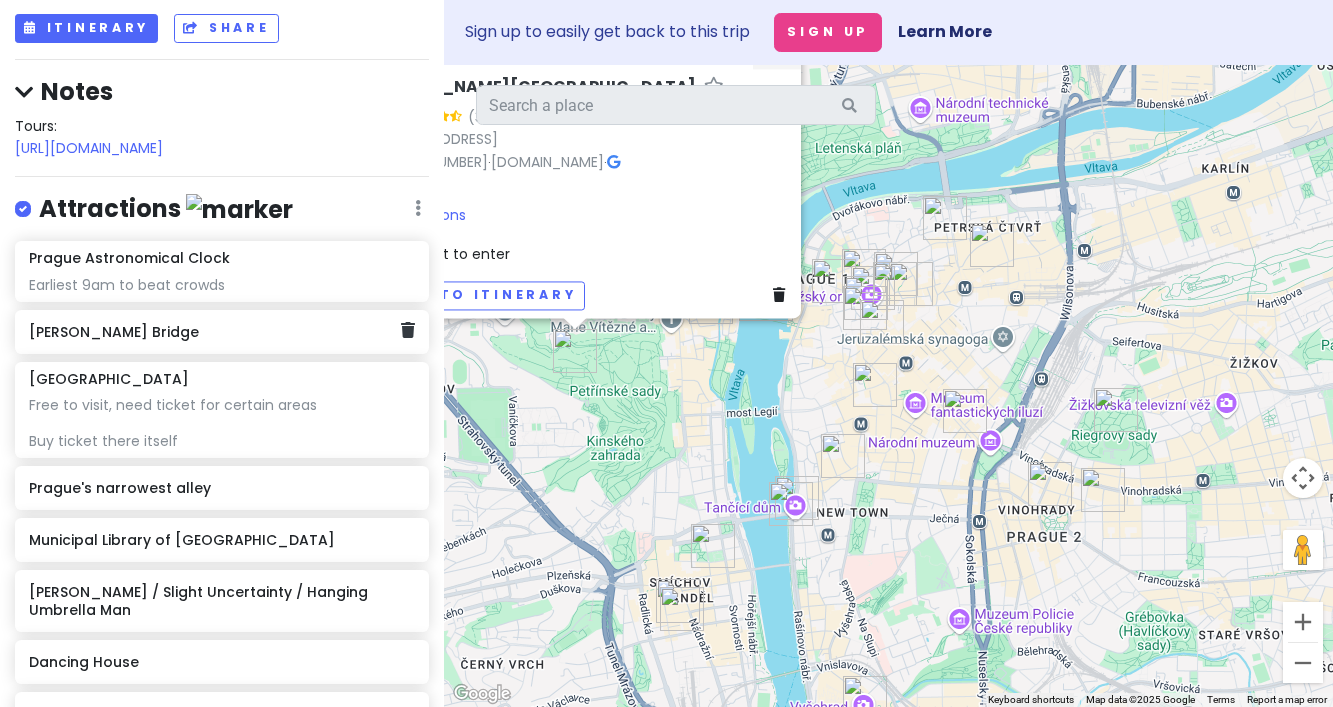 click on "[PERSON_NAME] Bridge" 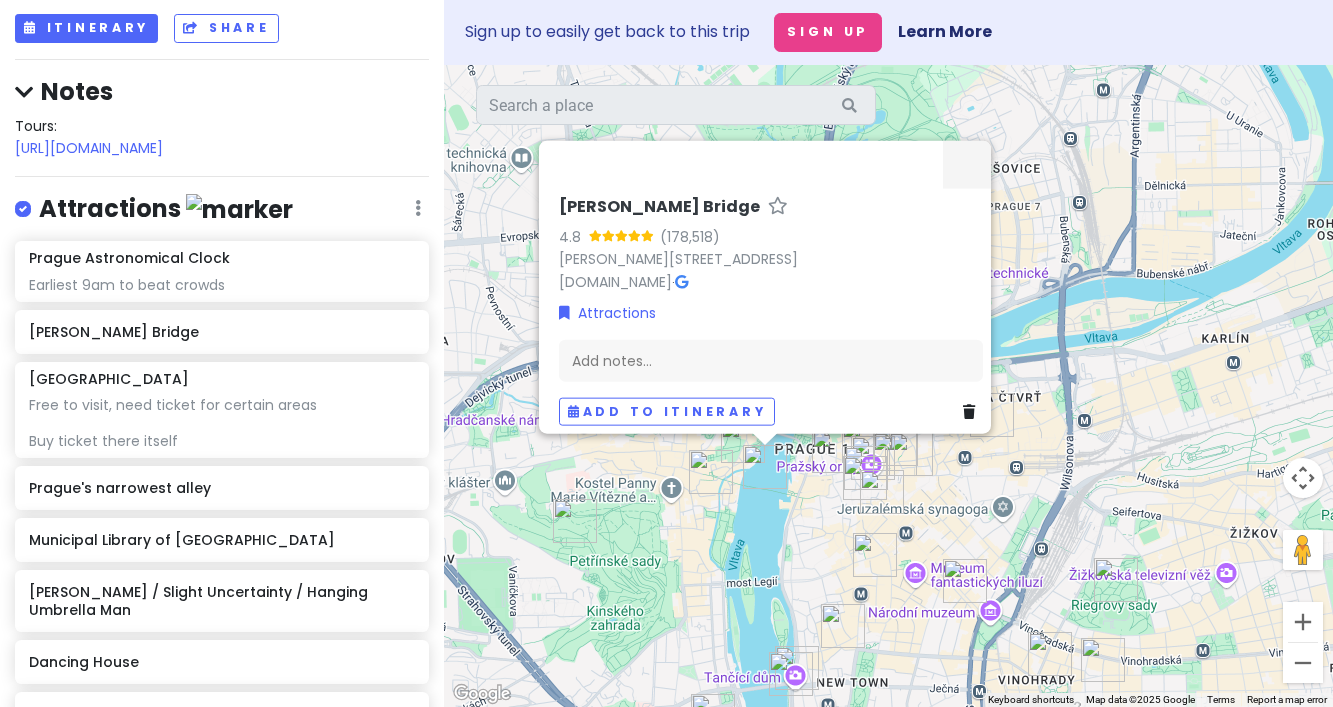 click on "[PERSON_NAME] Bridge 4.8        (178,518) [PERSON_NAME][GEOGRAPHIC_DATA], [GEOGRAPHIC_DATA], [GEOGRAPHIC_DATA] [DOMAIN_NAME]   ·   Attractions Add notes...  Add to itinerary" at bounding box center (888, 386) 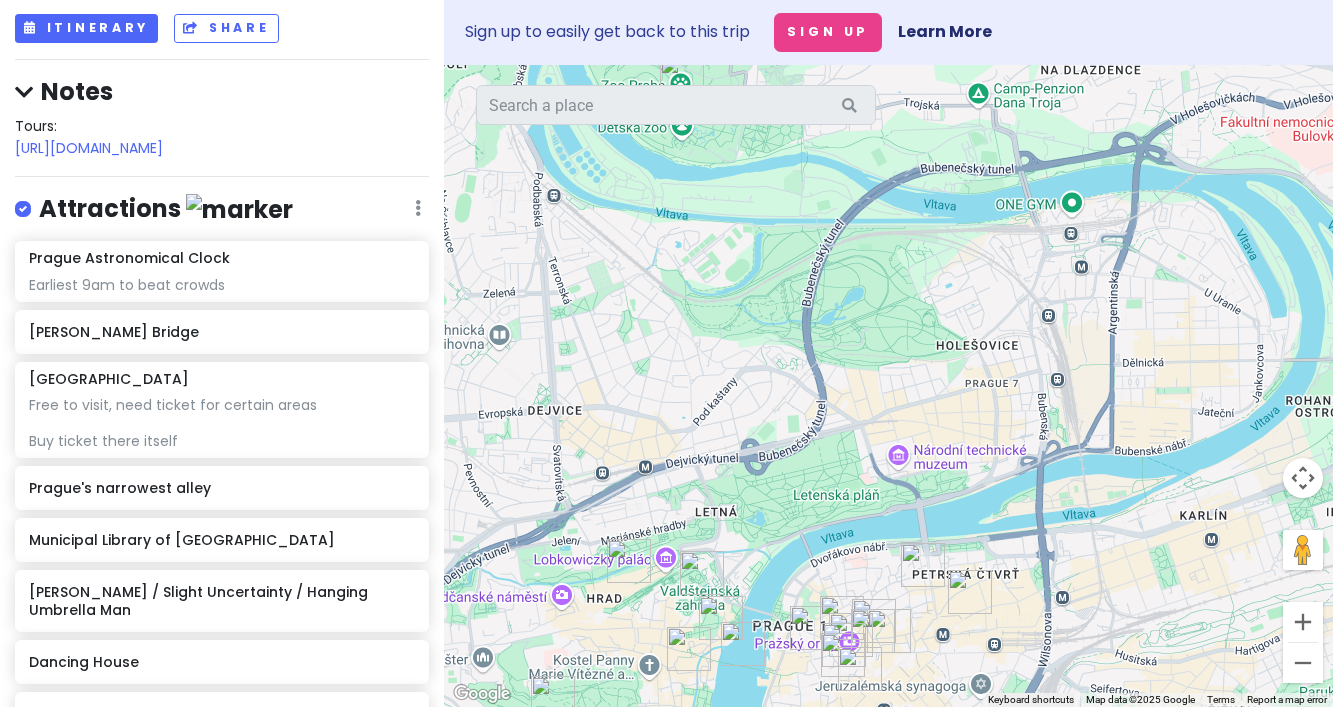 drag, startPoint x: 750, startPoint y: 306, endPoint x: 725, endPoint y: 492, distance: 187.67259 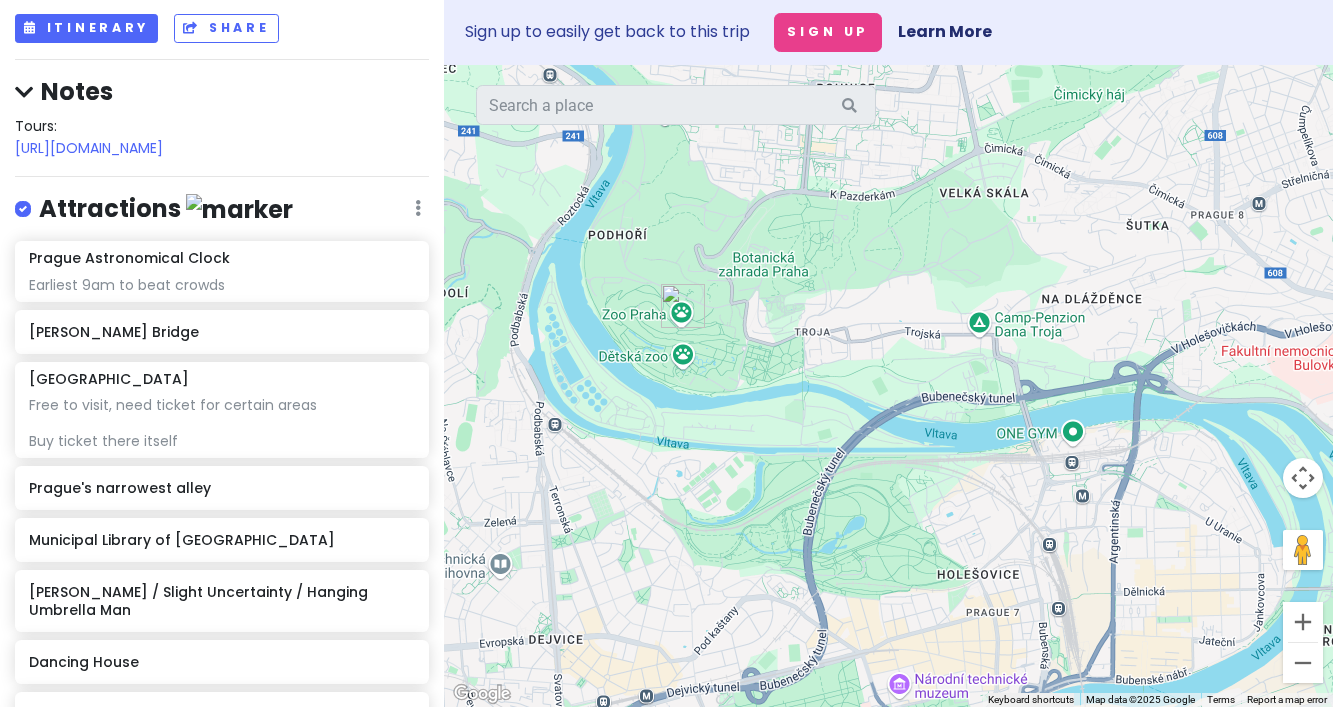 drag, startPoint x: 696, startPoint y: 509, endPoint x: 693, endPoint y: 743, distance: 234.01923 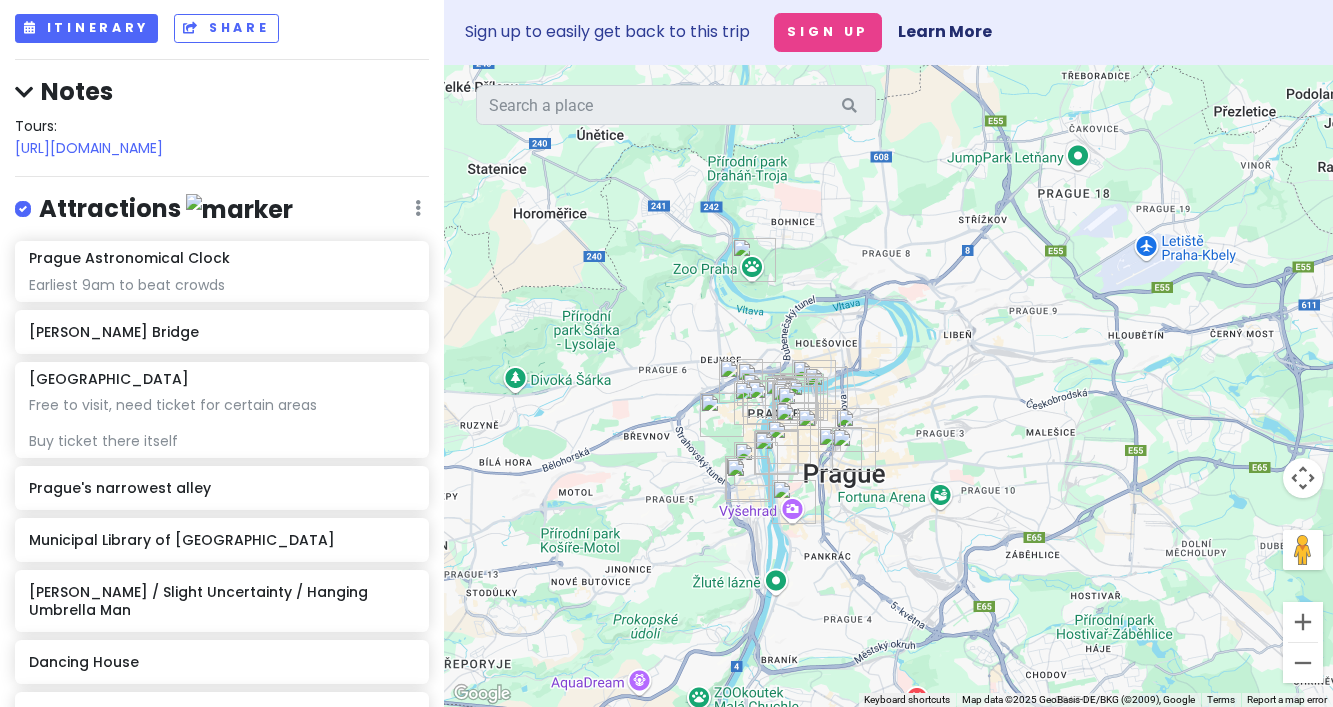 drag, startPoint x: 931, startPoint y: 502, endPoint x: 903, endPoint y: 375, distance: 130.04999 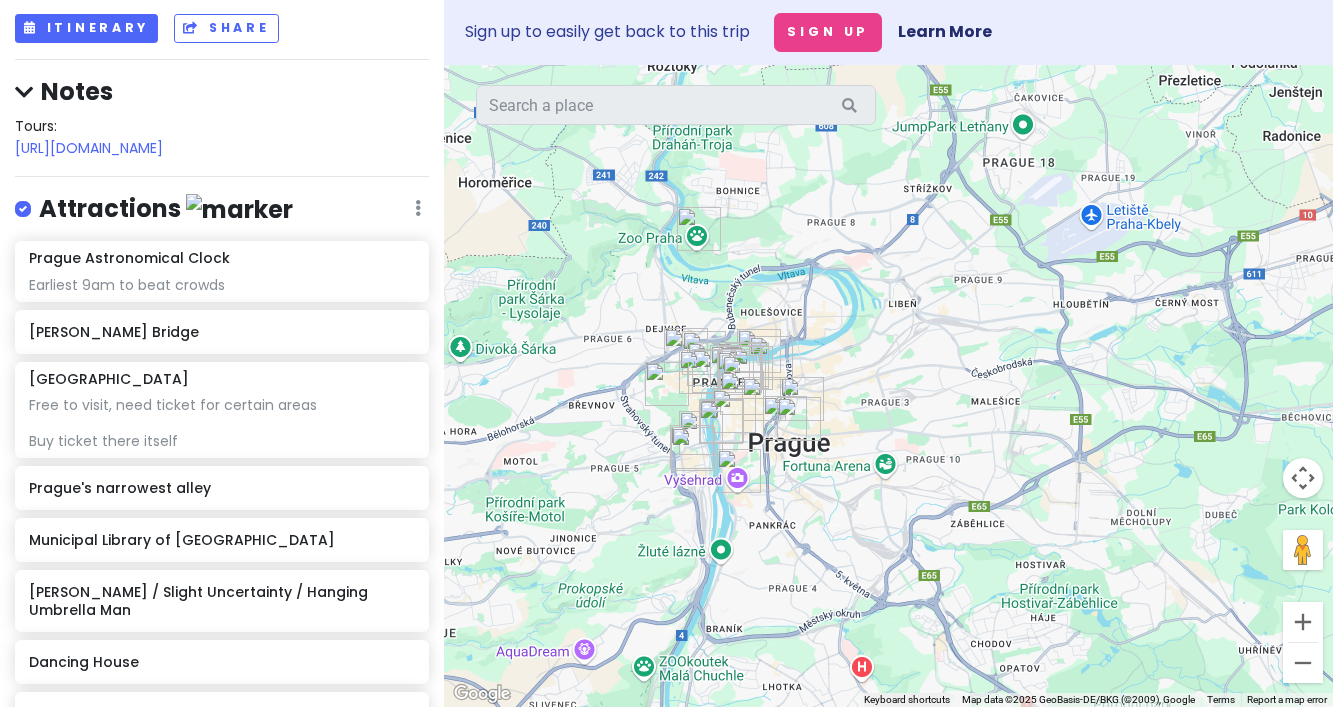 drag, startPoint x: 935, startPoint y: 402, endPoint x: 888, endPoint y: 388, distance: 49.0408 